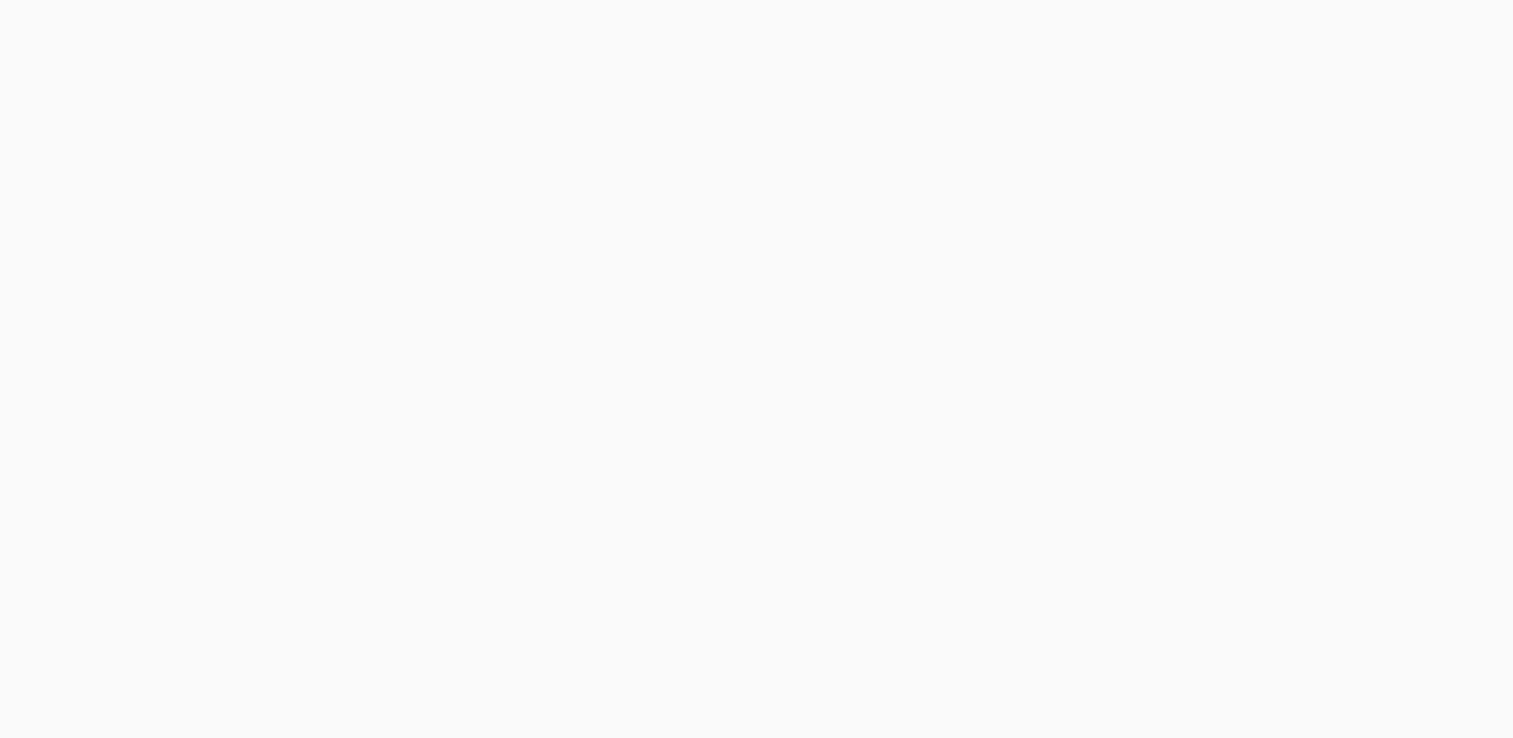 scroll, scrollTop: 0, scrollLeft: 0, axis: both 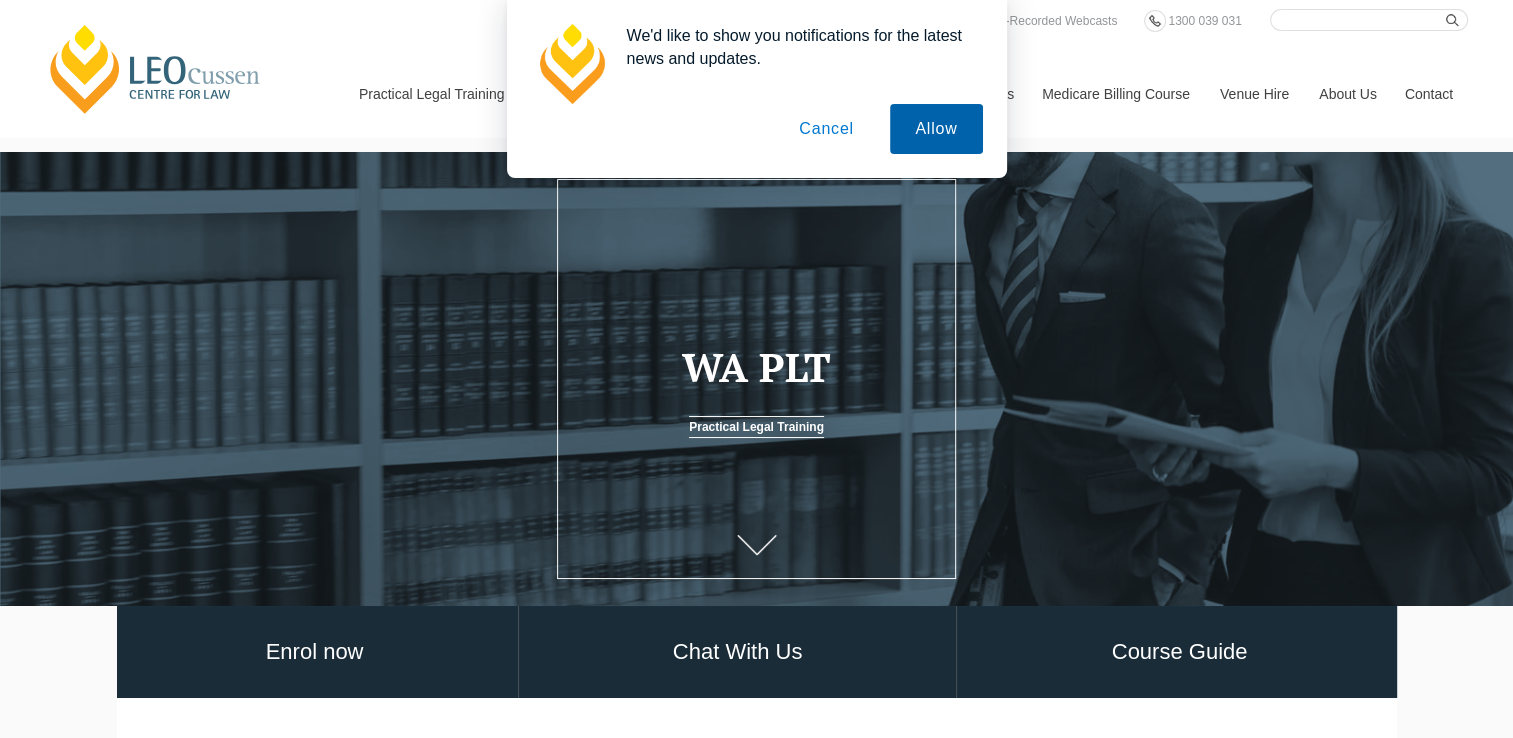 click on "Allow" at bounding box center (936, 129) 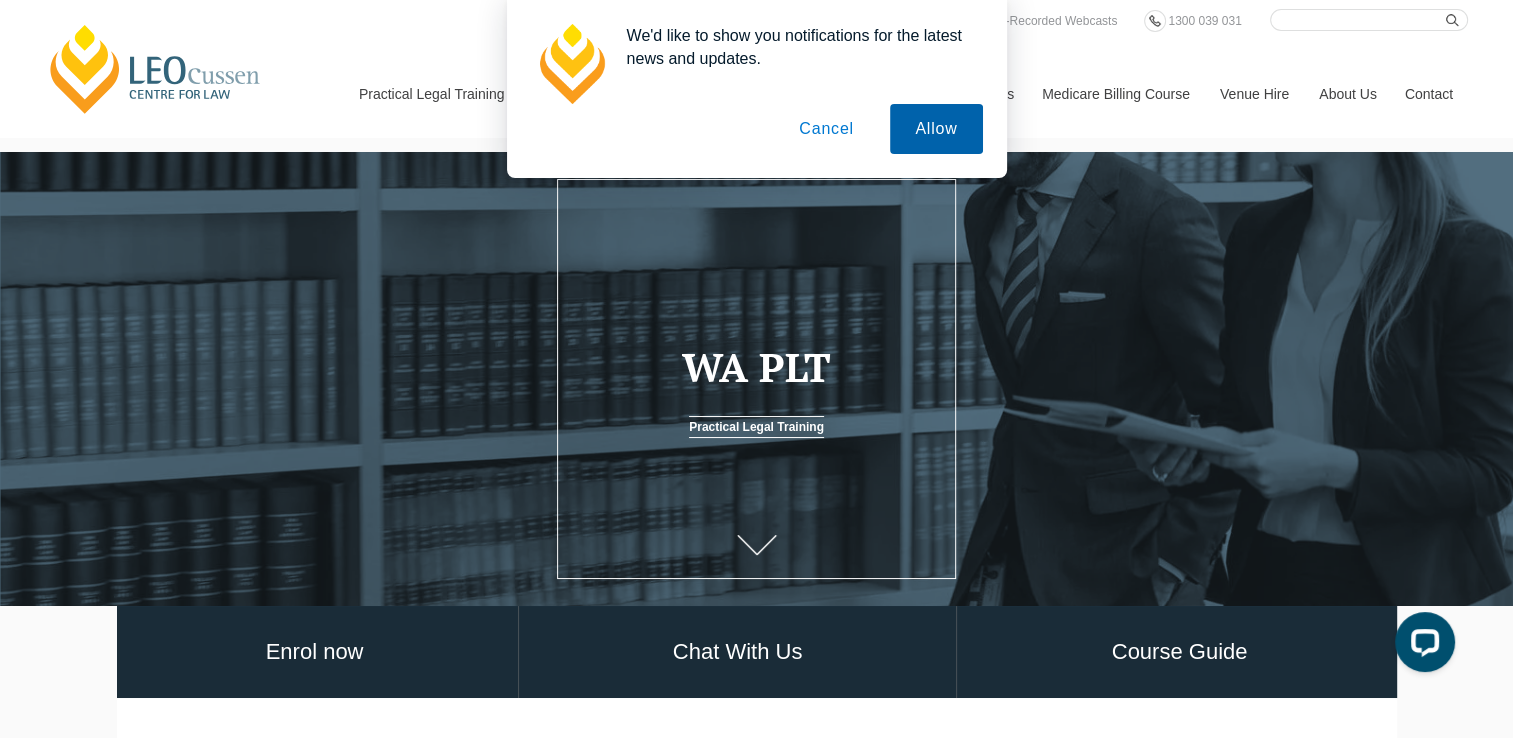 scroll, scrollTop: 0, scrollLeft: 0, axis: both 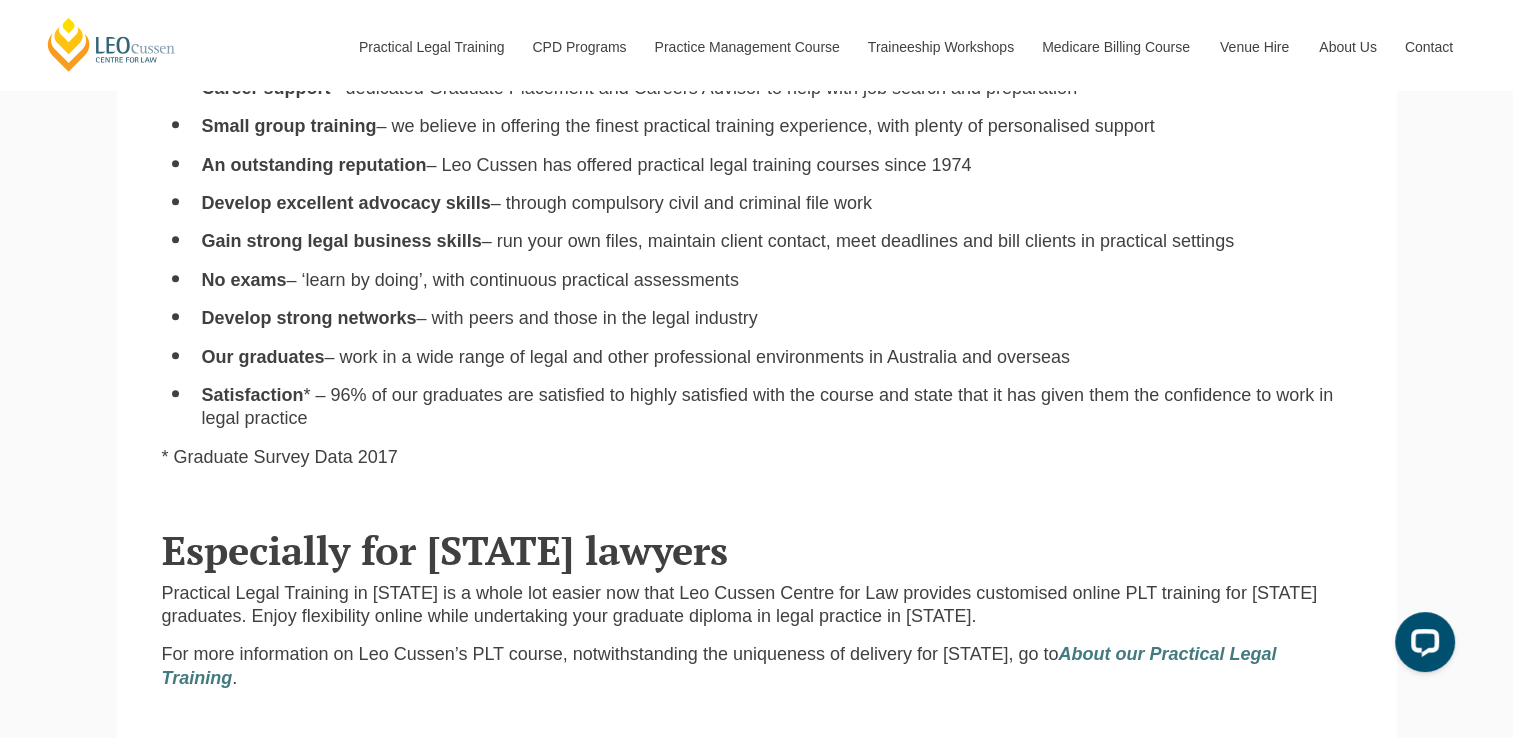 click on "Satisfaction * – 96% of our graduates are satisfied to highly satisfied with the course and state that it has given them the confidence to work in legal practice" at bounding box center (777, 407) 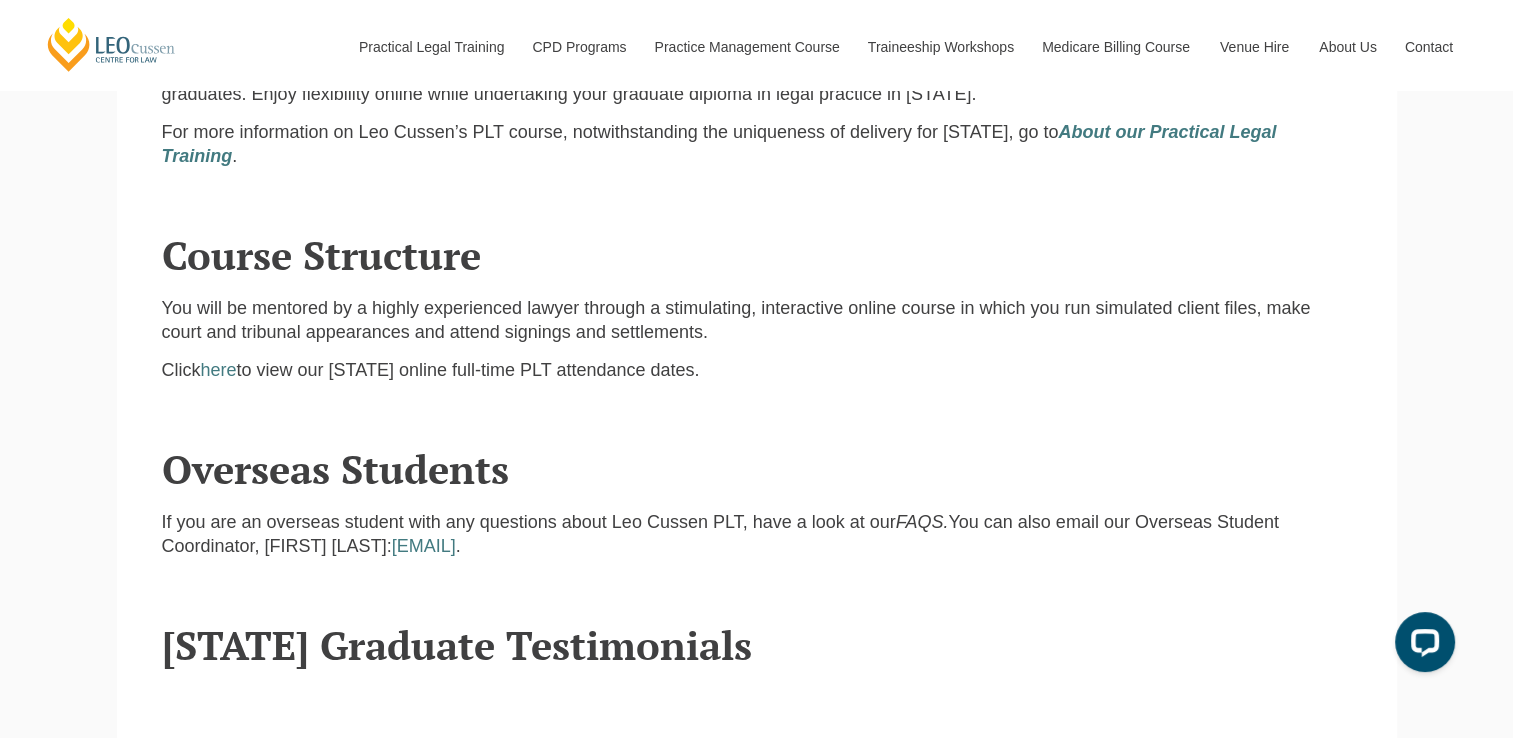 scroll, scrollTop: 2255, scrollLeft: 0, axis: vertical 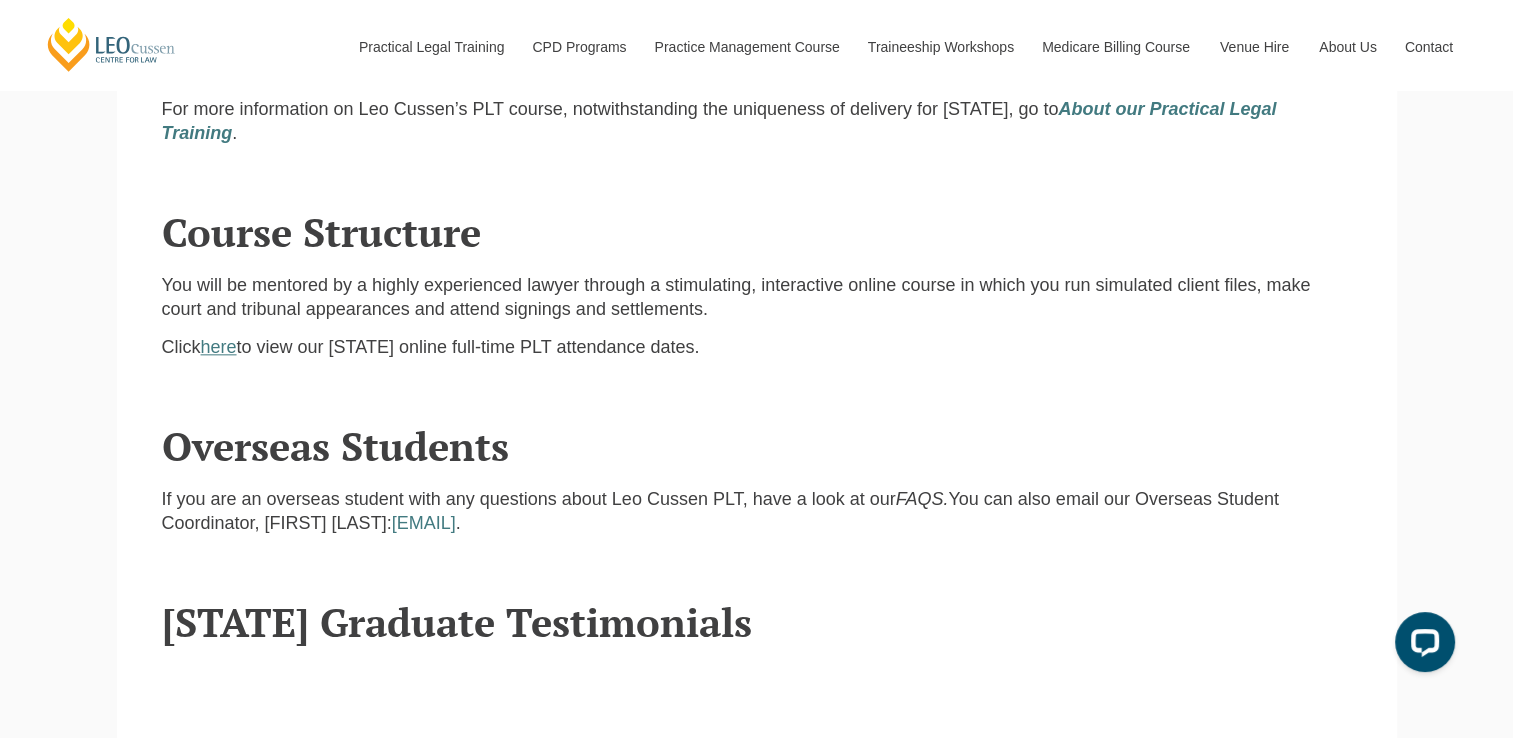 click on "here" at bounding box center [219, 347] 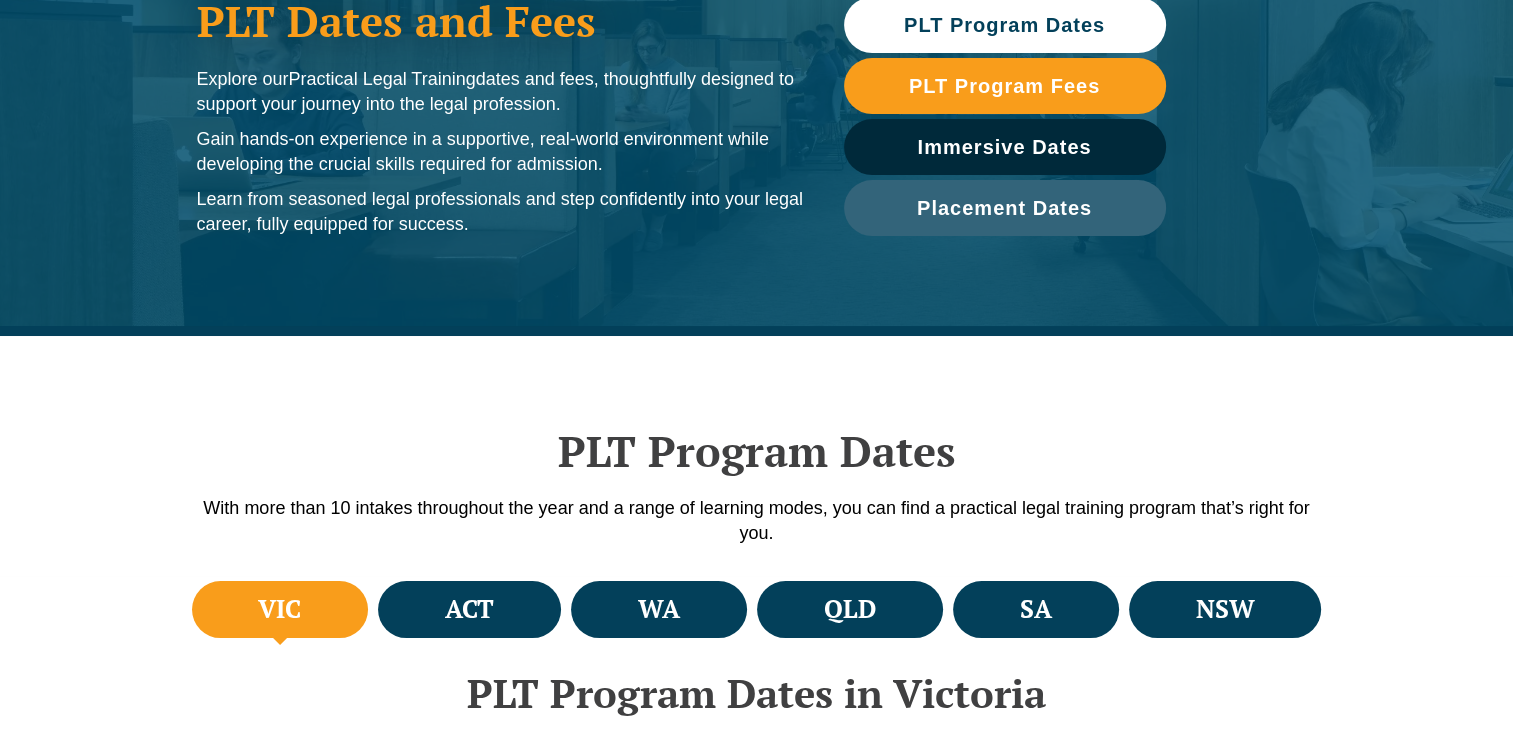 scroll, scrollTop: 435, scrollLeft: 0, axis: vertical 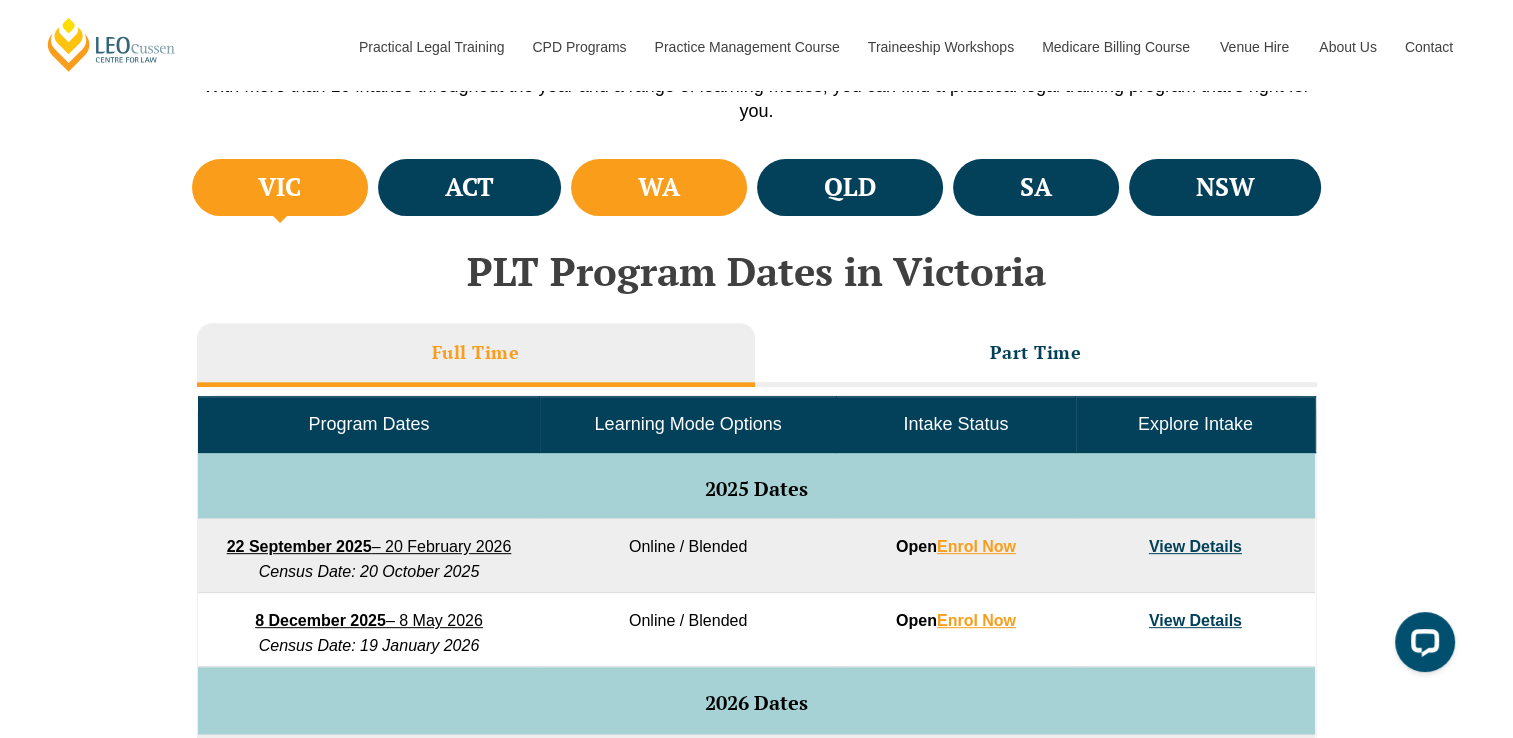 click on "WA" at bounding box center [659, 187] 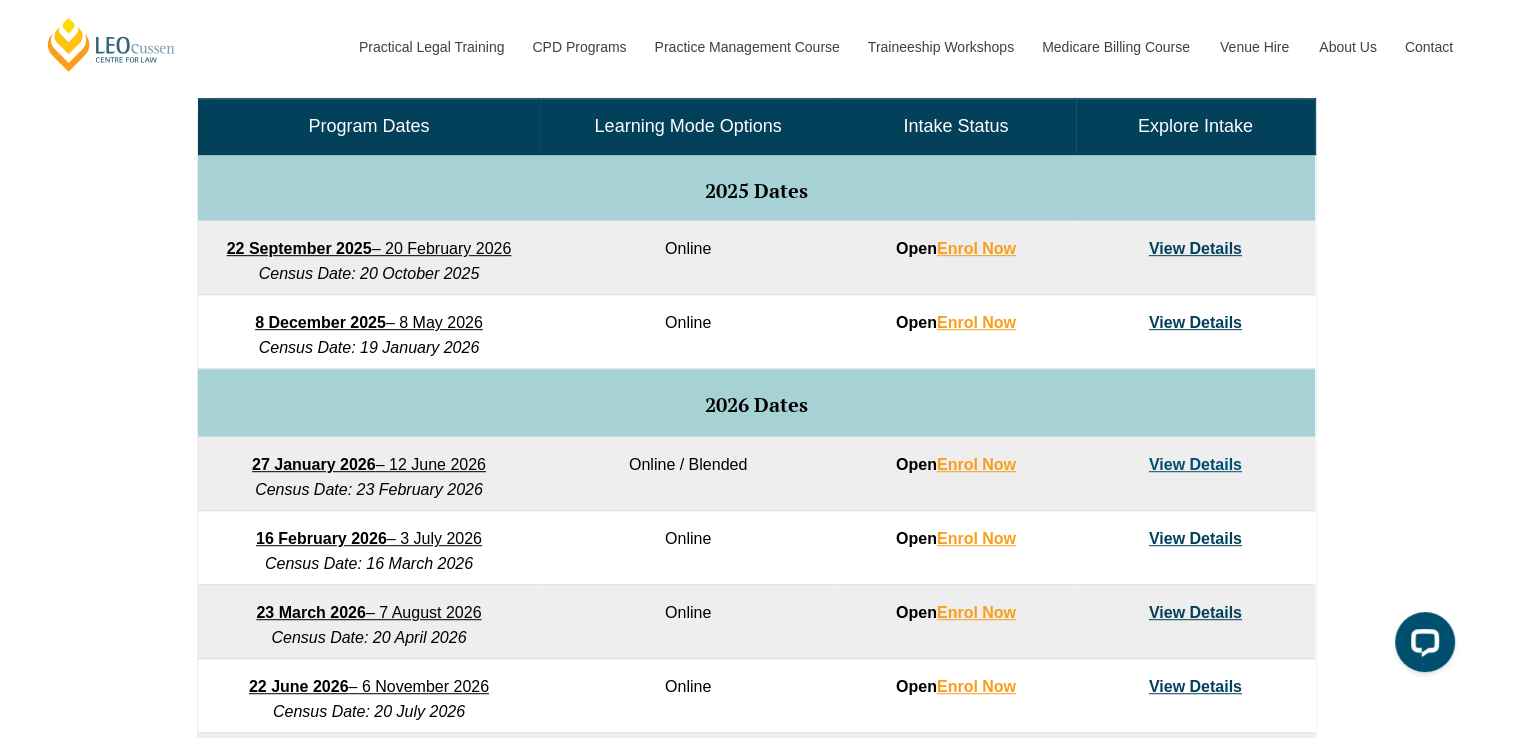 scroll, scrollTop: 982, scrollLeft: 0, axis: vertical 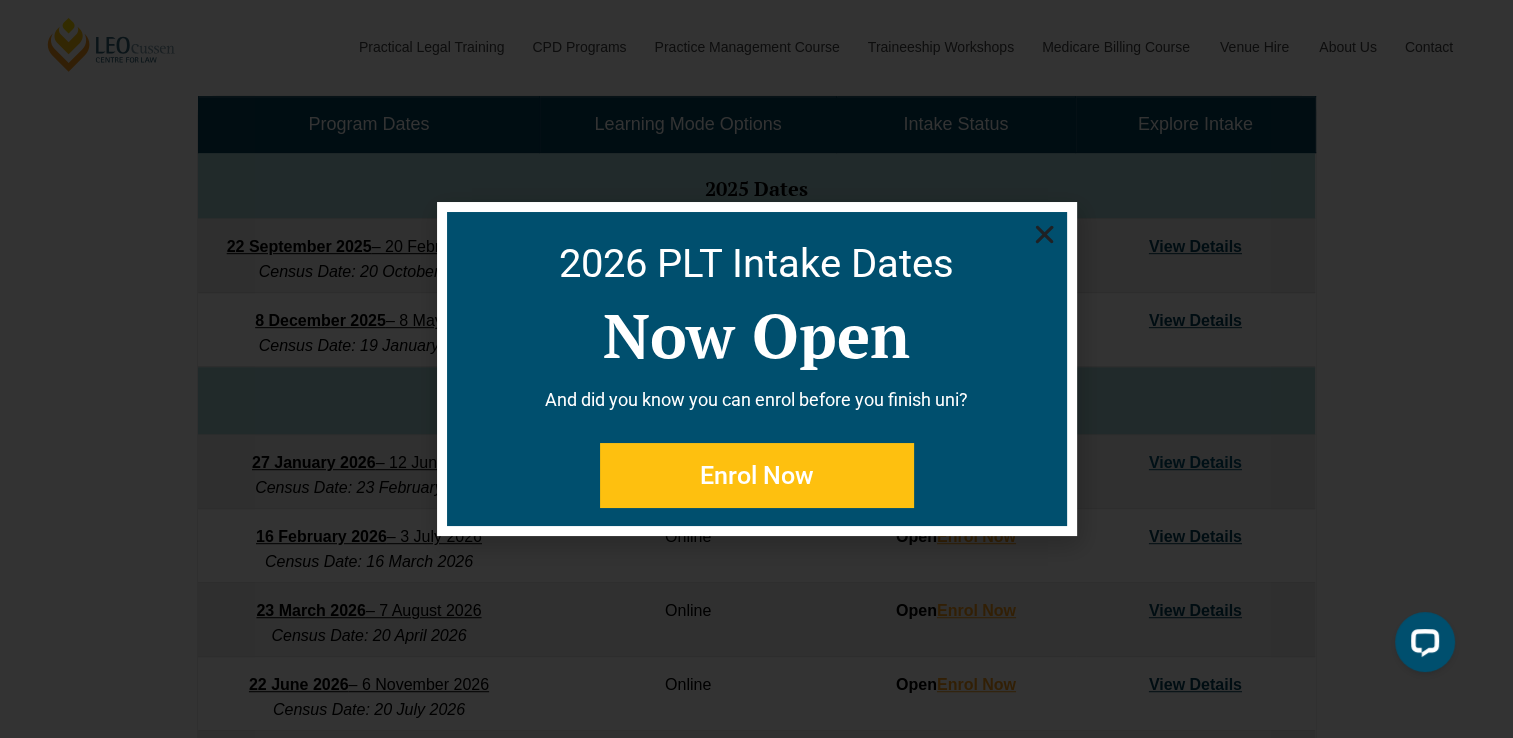 click 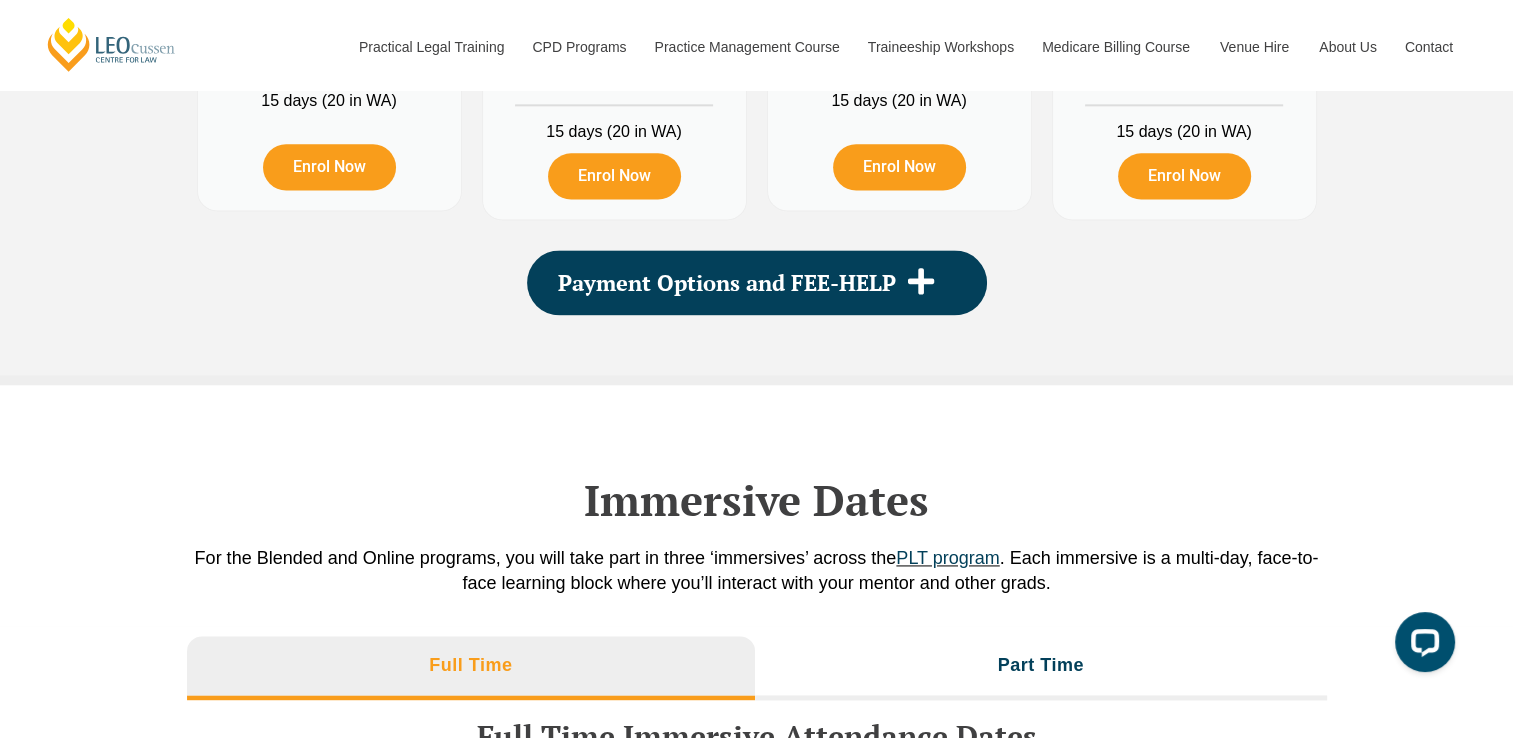 scroll, scrollTop: 2770, scrollLeft: 0, axis: vertical 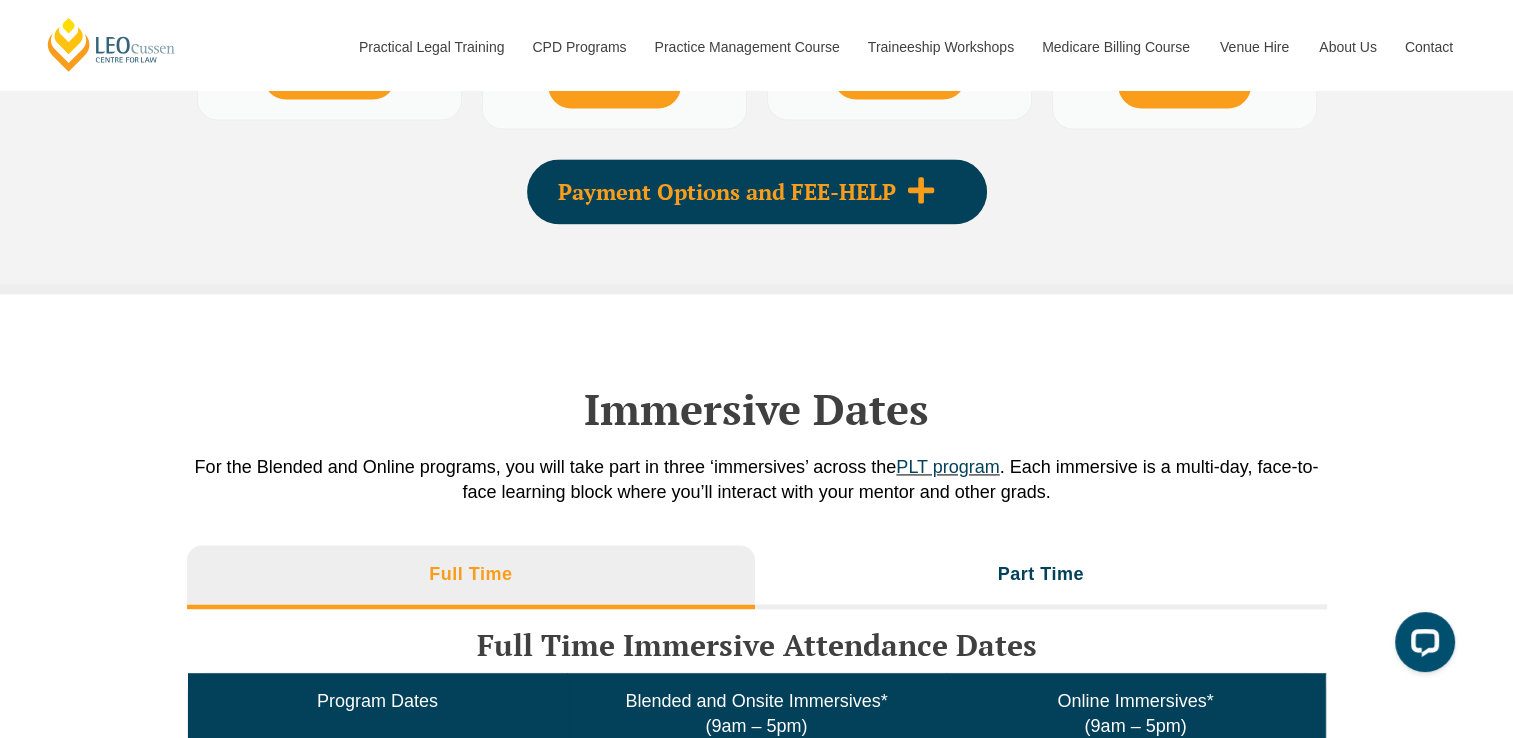 click on "Payment Options and FEE-HELP" at bounding box center (757, 191) 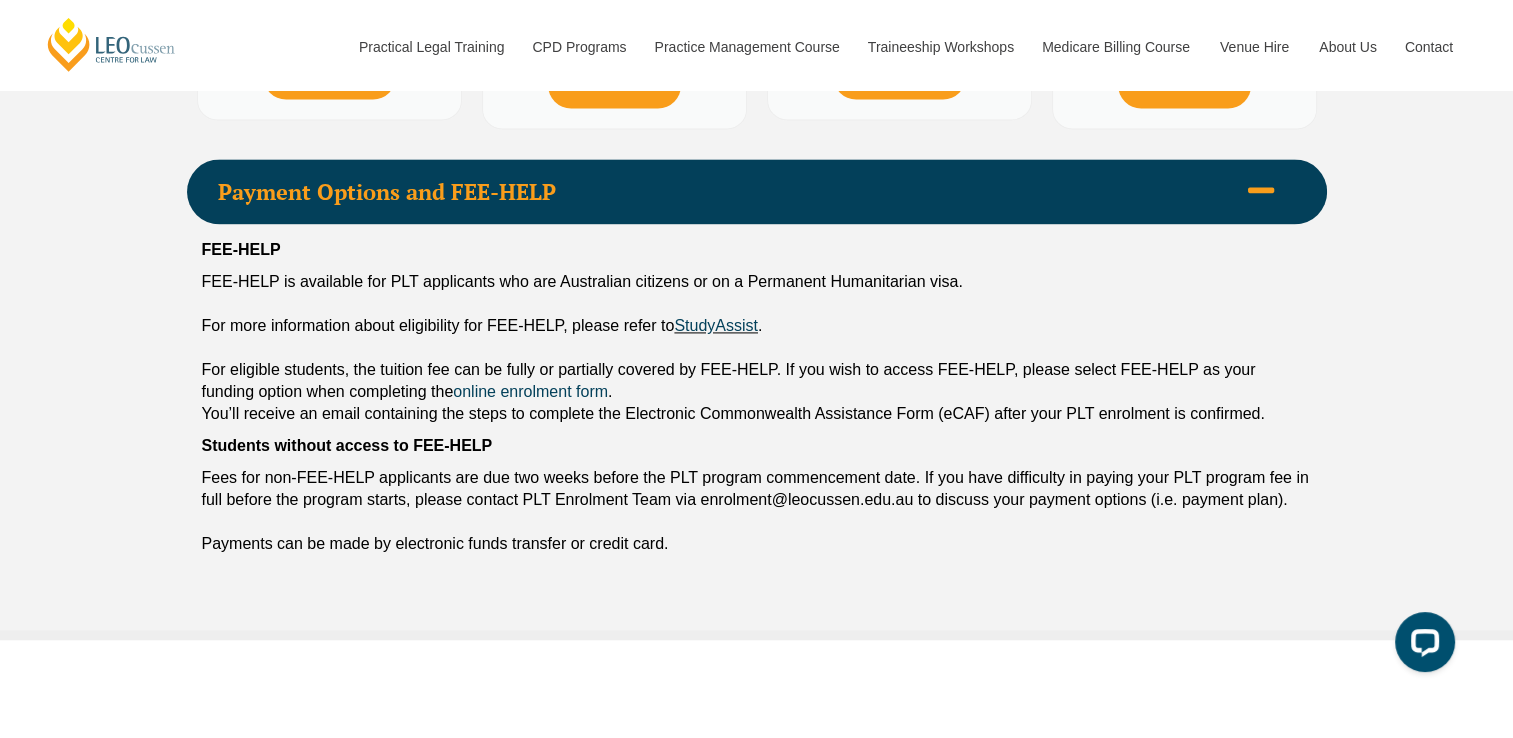 click on "Payment Options and FEE-HELP" at bounding box center [757, 191] 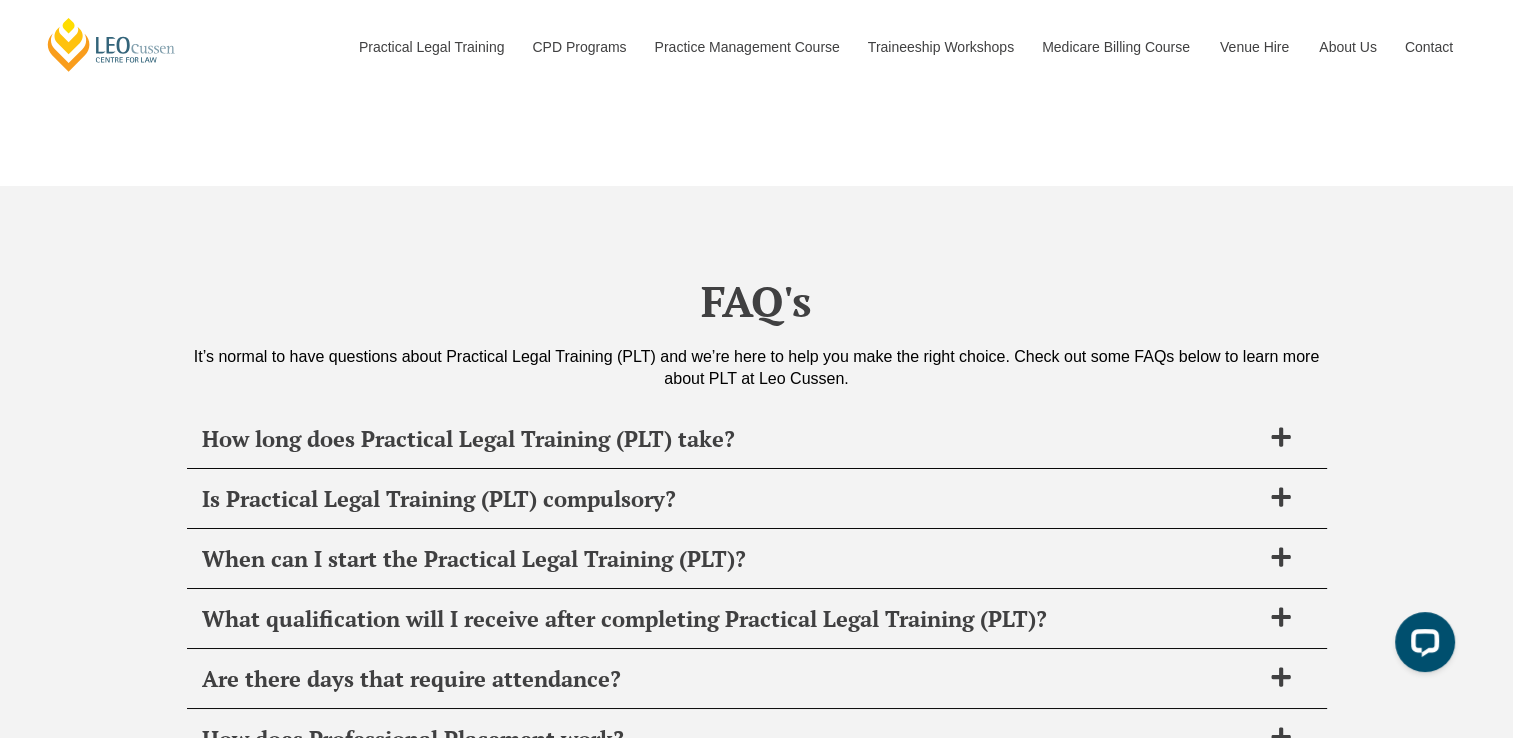 scroll, scrollTop: 7498, scrollLeft: 0, axis: vertical 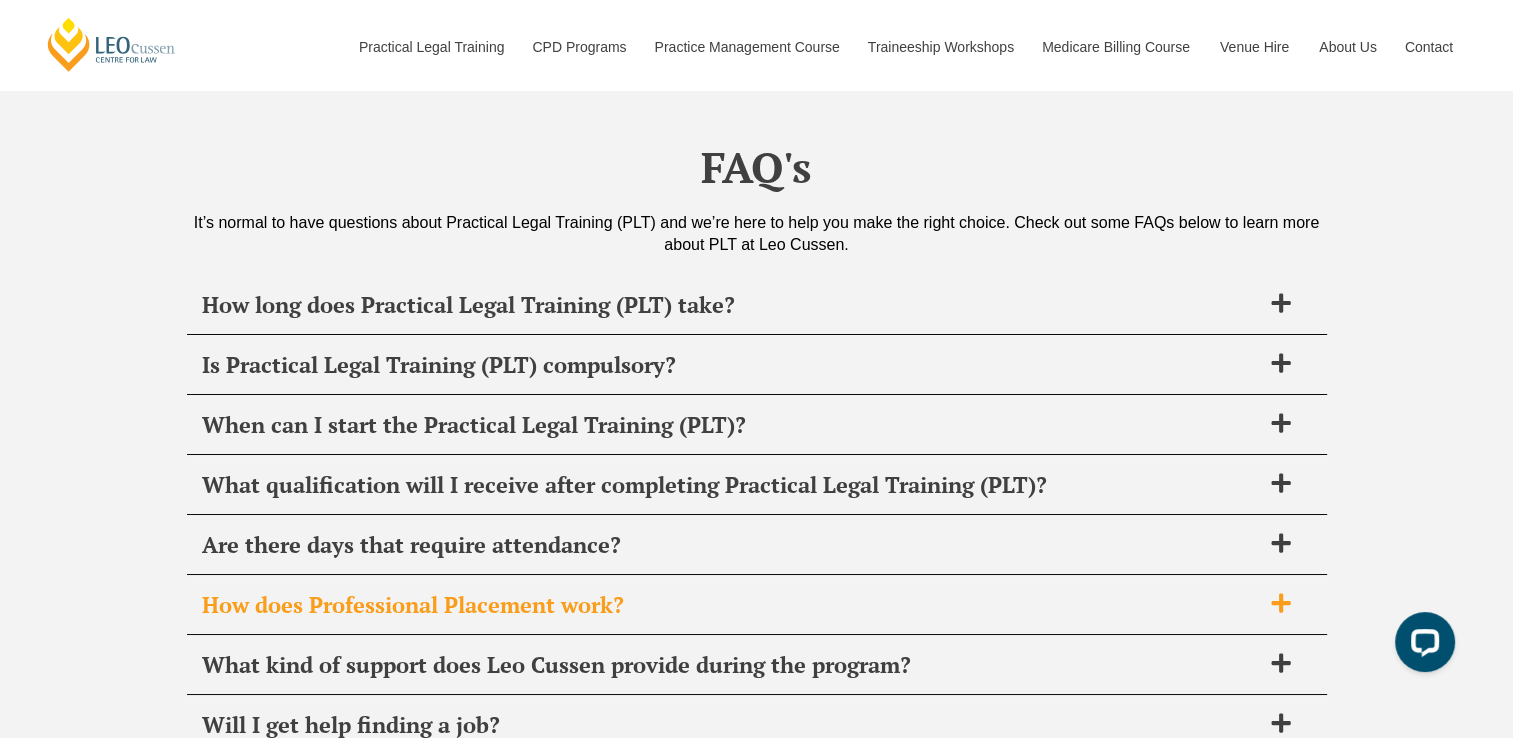 click on "How does Professional Placement work?" at bounding box center [731, 605] 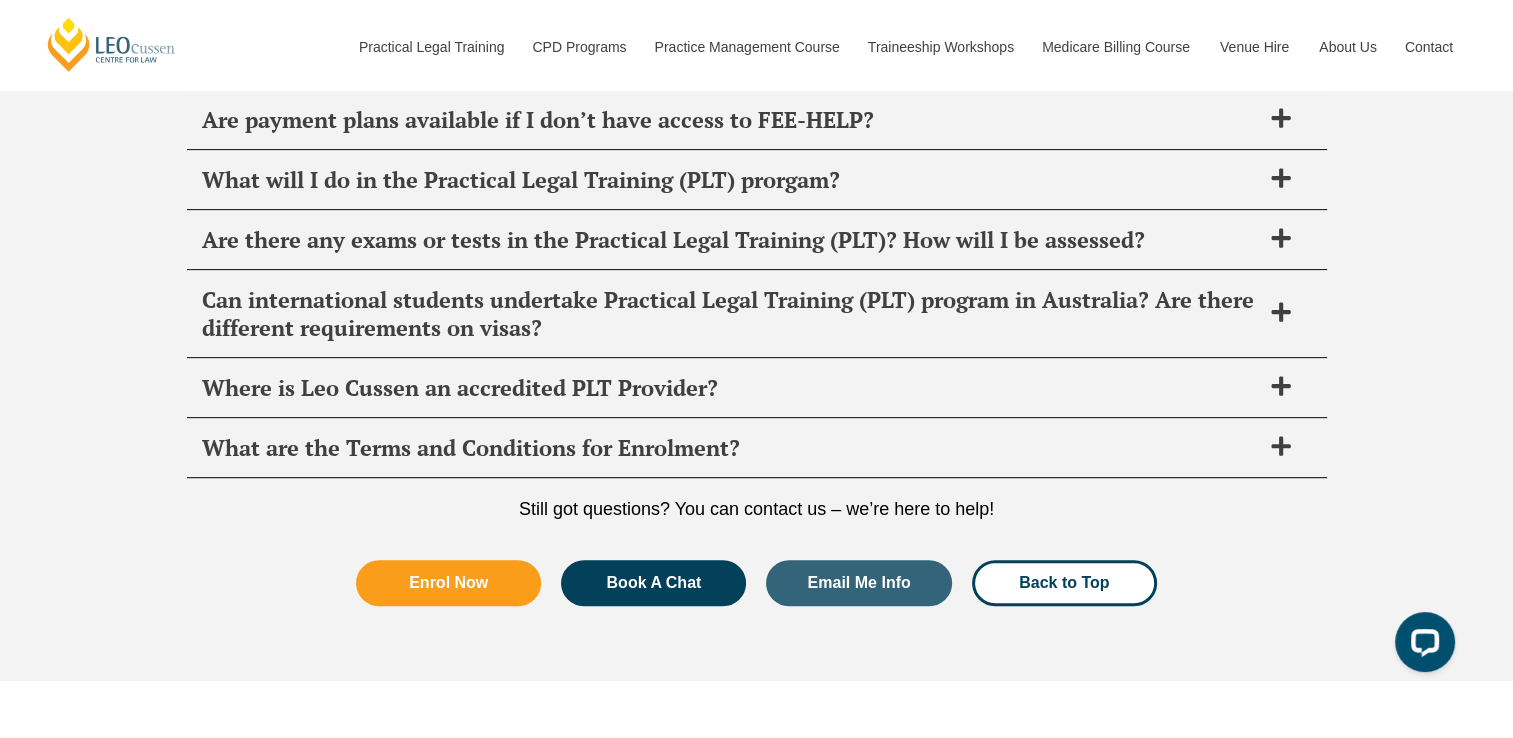 scroll, scrollTop: 8560, scrollLeft: 0, axis: vertical 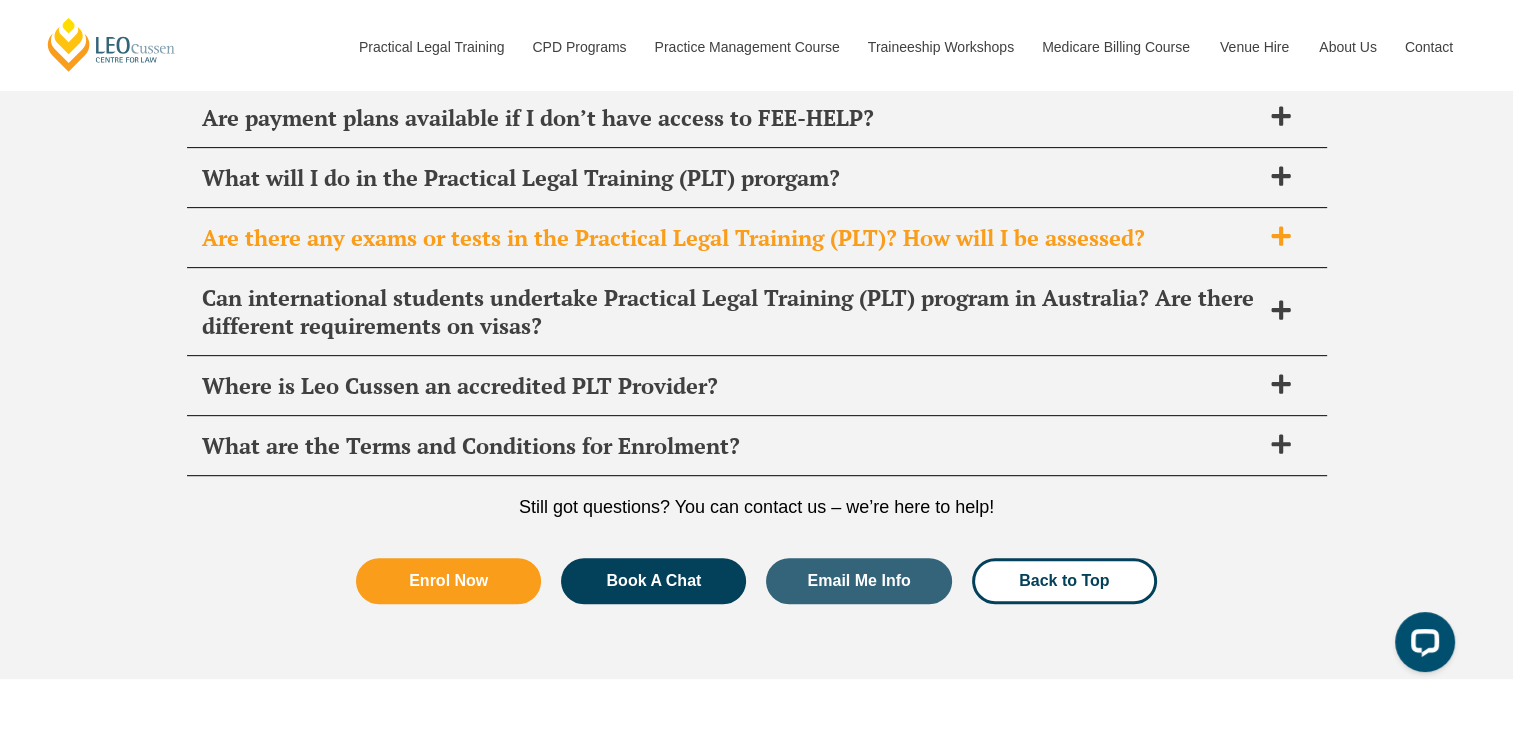 click on "Are there any exams or tests in the Practical Legal Training (PLT)? How will I be assessed?" at bounding box center (731, 238) 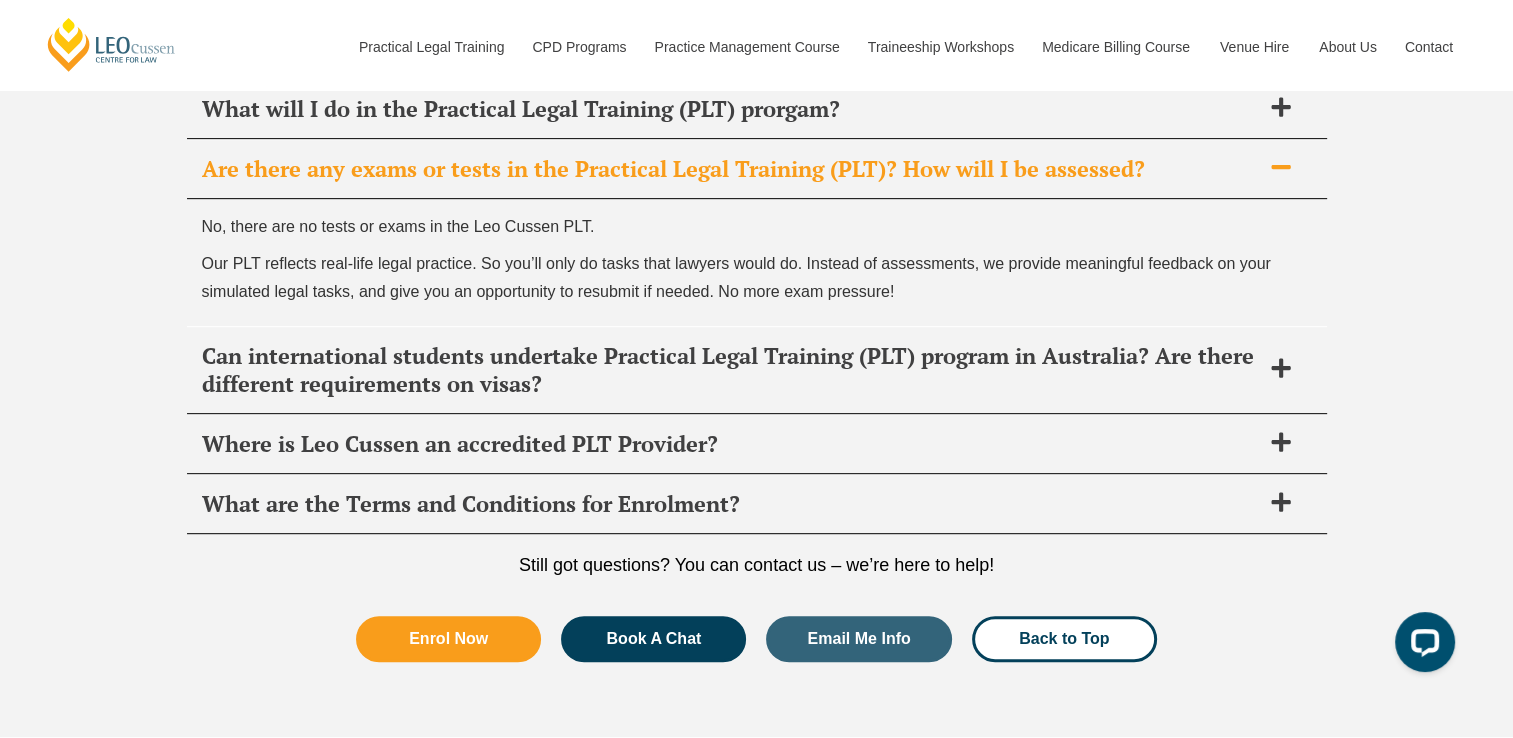 scroll, scrollTop: 8400, scrollLeft: 0, axis: vertical 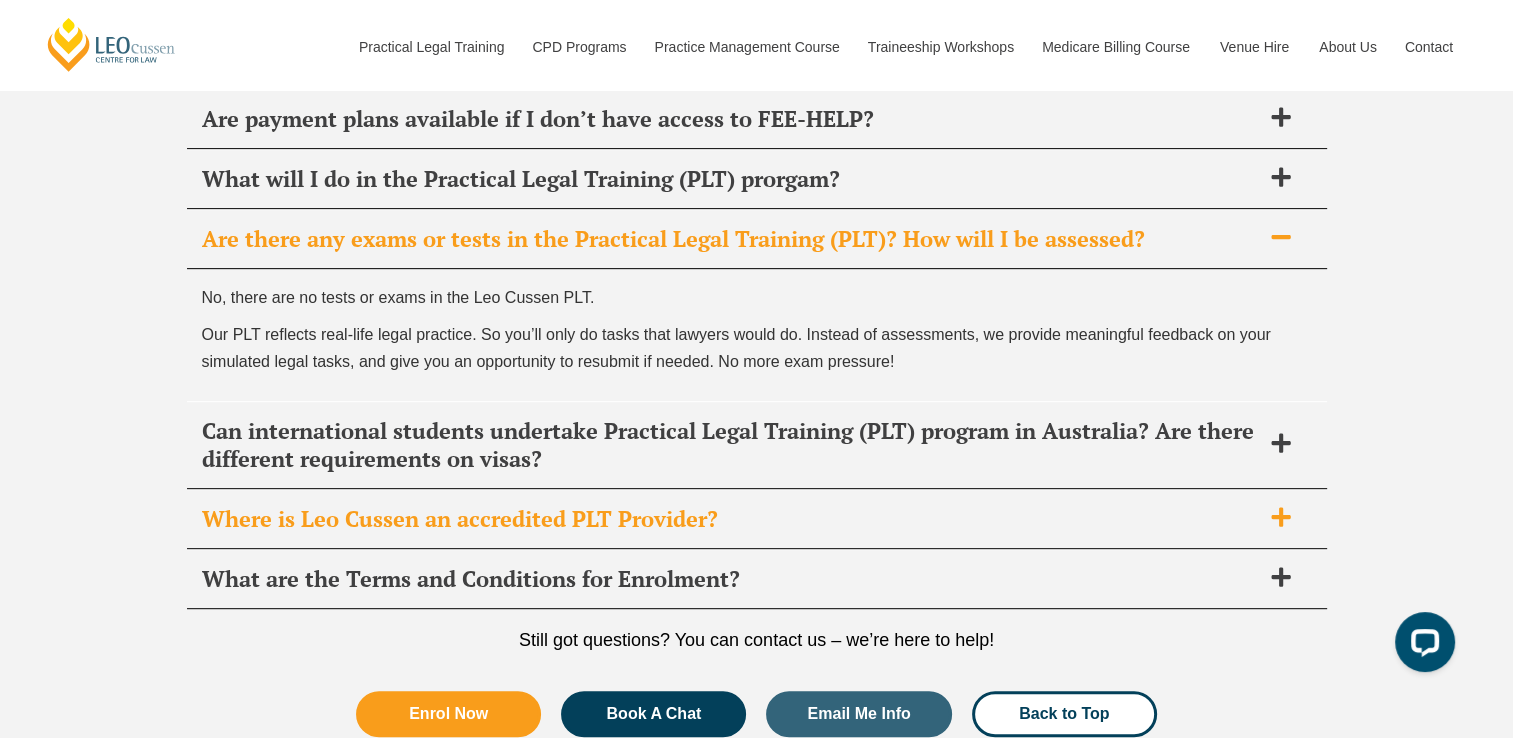 click on "Where is Leo Cussen an accredited PLT Provider?" at bounding box center [731, 519] 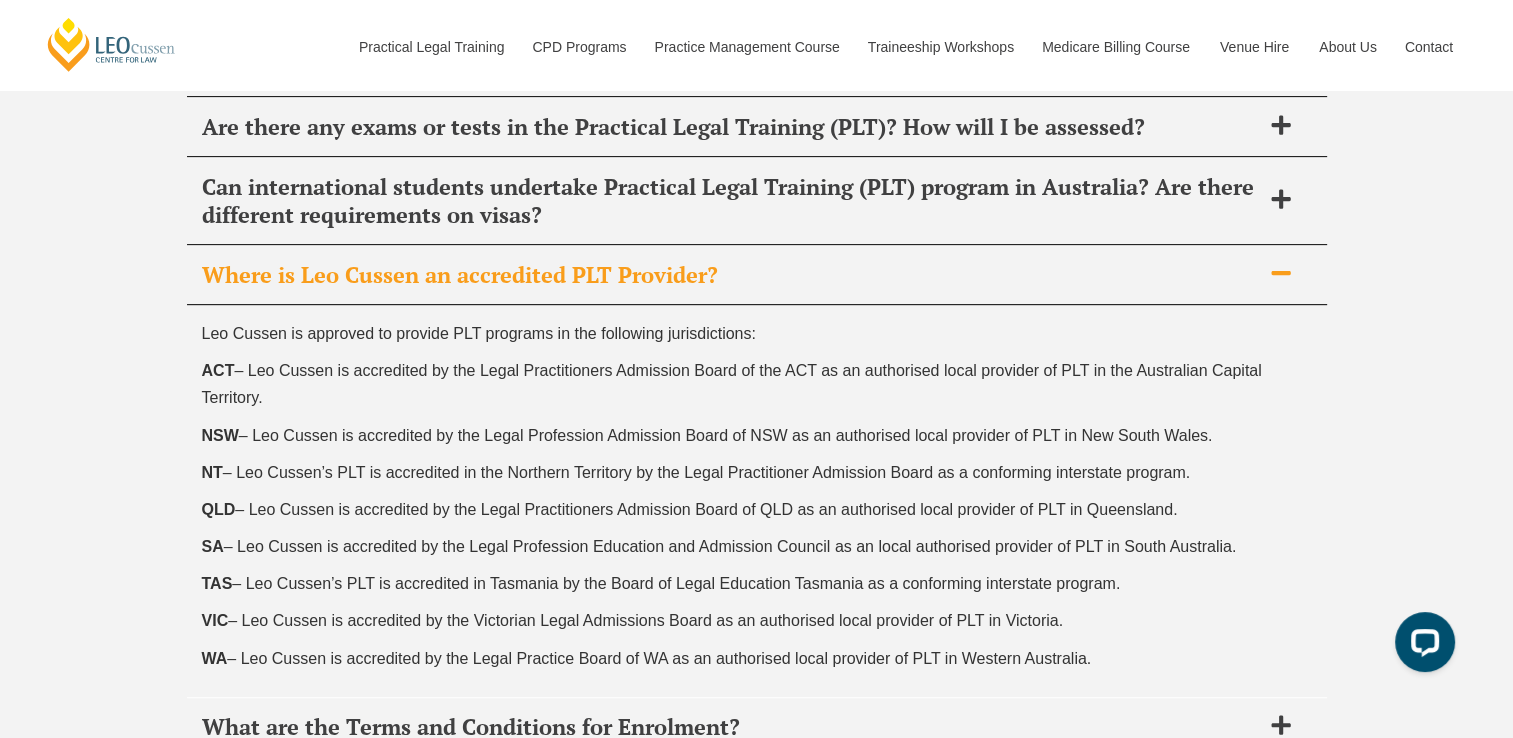 scroll, scrollTop: 8512, scrollLeft: 0, axis: vertical 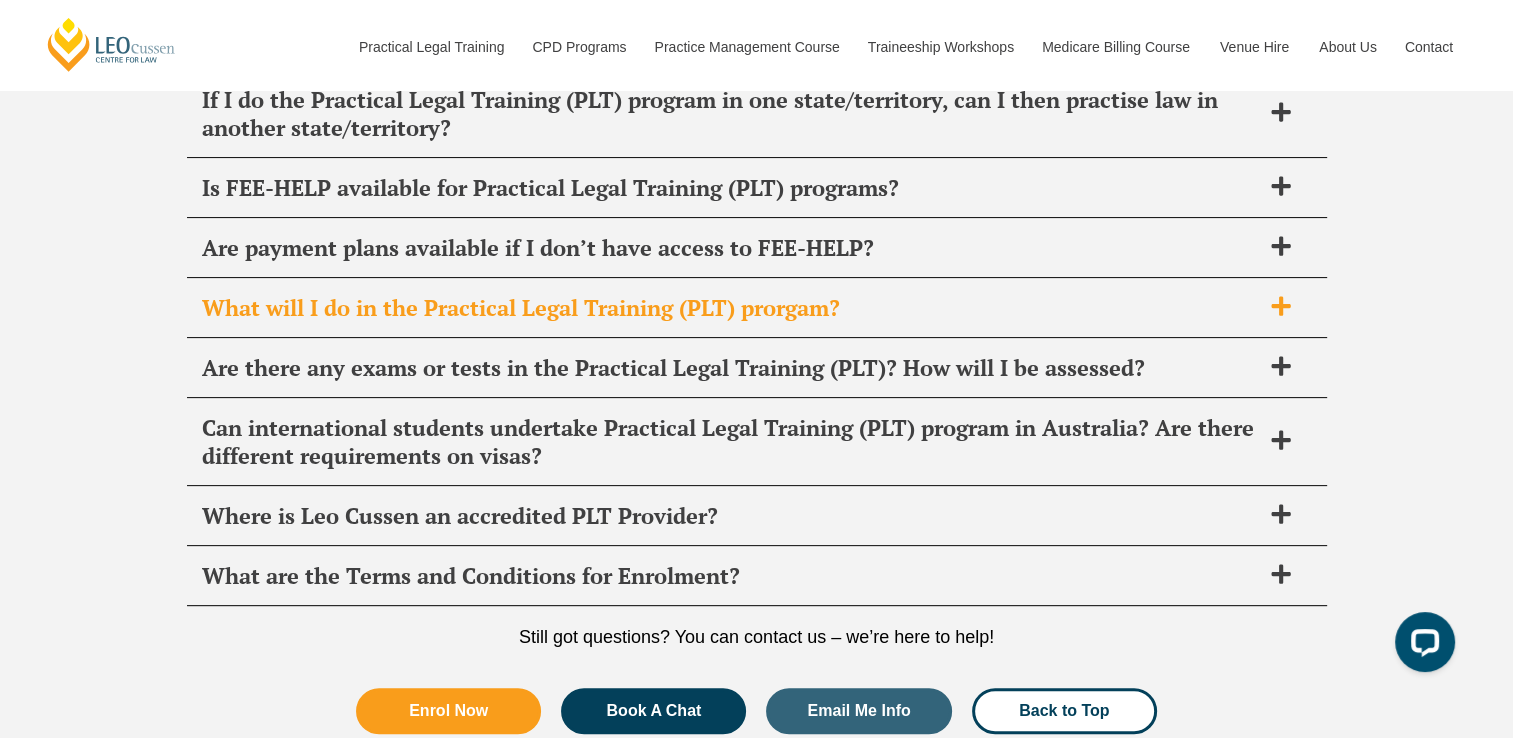 click on "What will I do in the Practical Legal Training (PLT) prorgam?" at bounding box center (731, 308) 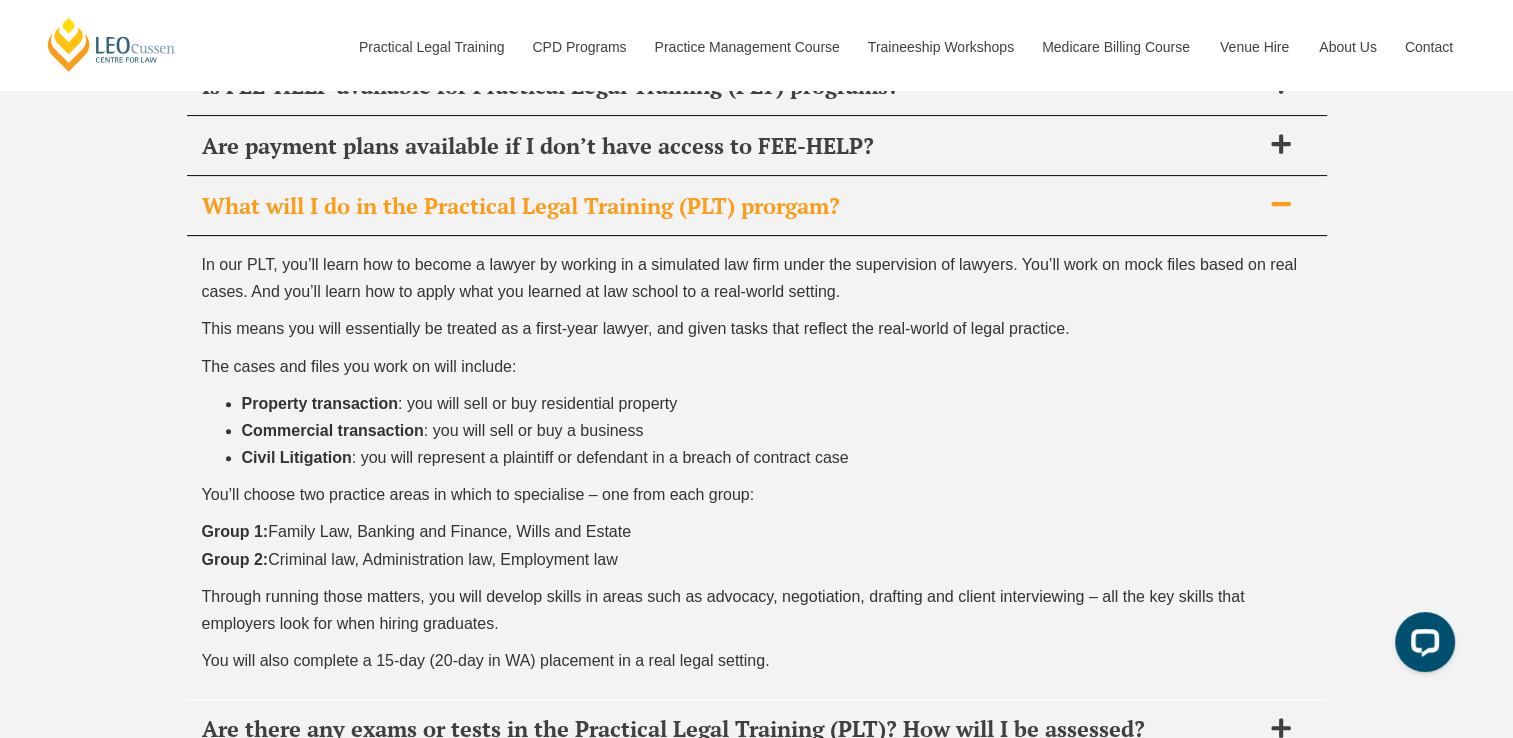 scroll, scrollTop: 8432, scrollLeft: 0, axis: vertical 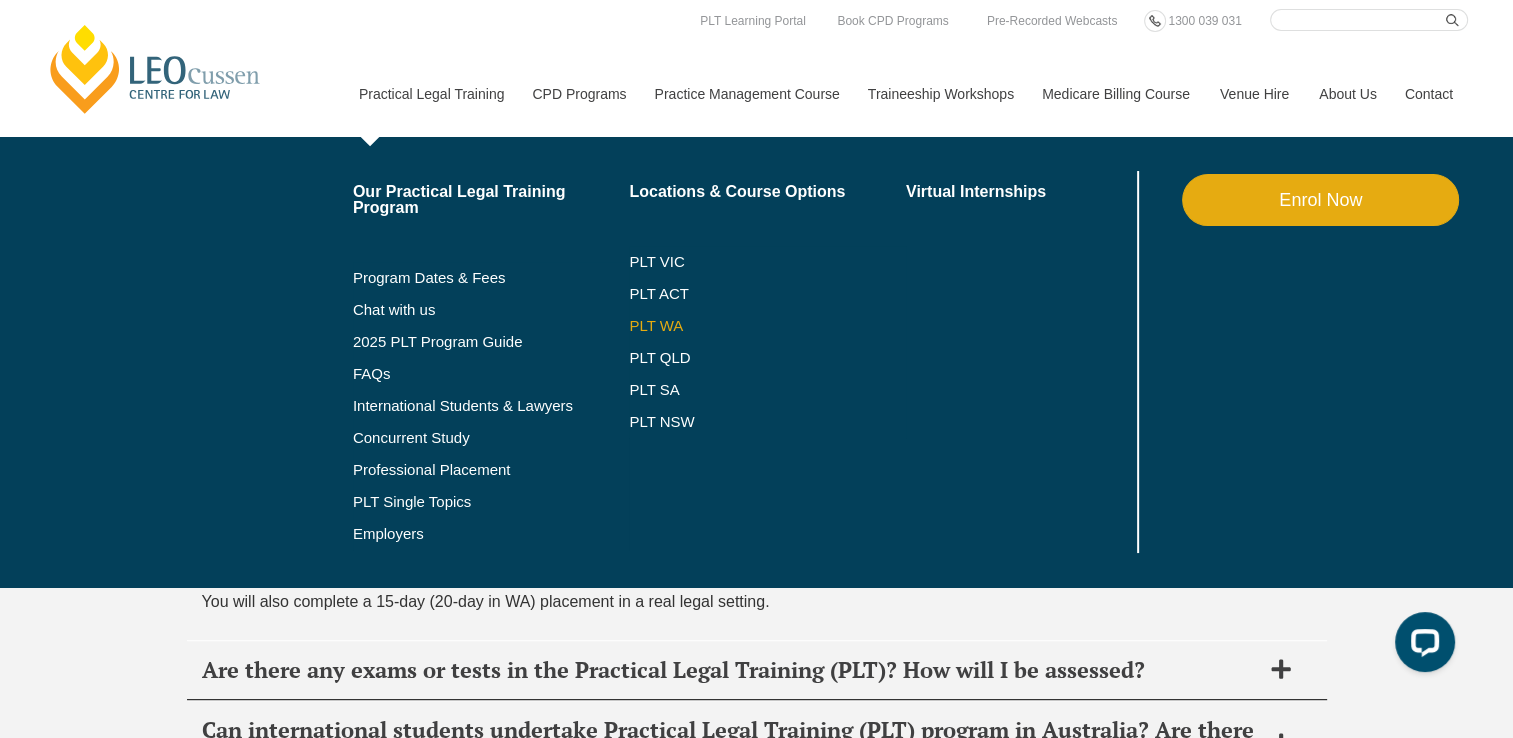 click on "PLT WA" at bounding box center [742, 326] 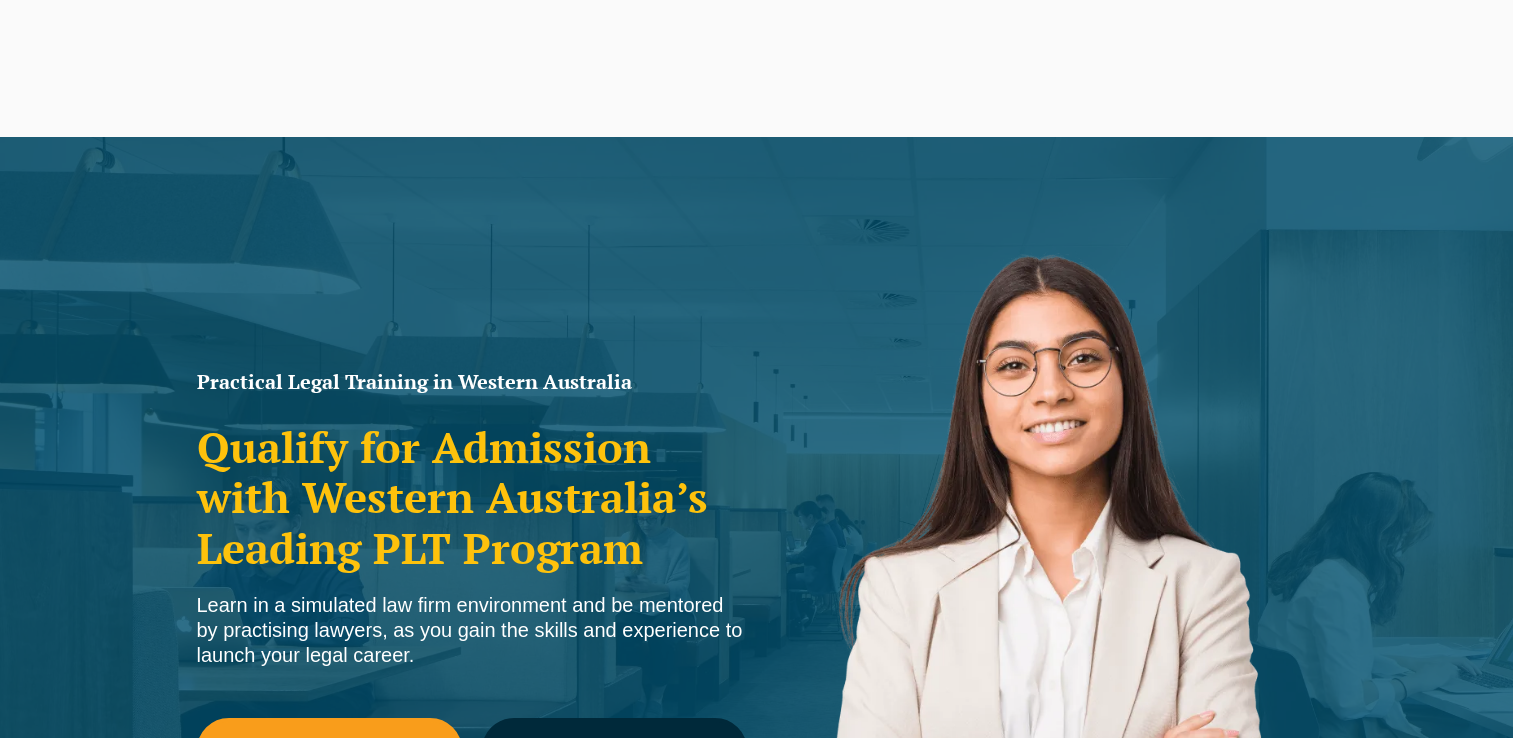 scroll, scrollTop: 578, scrollLeft: 0, axis: vertical 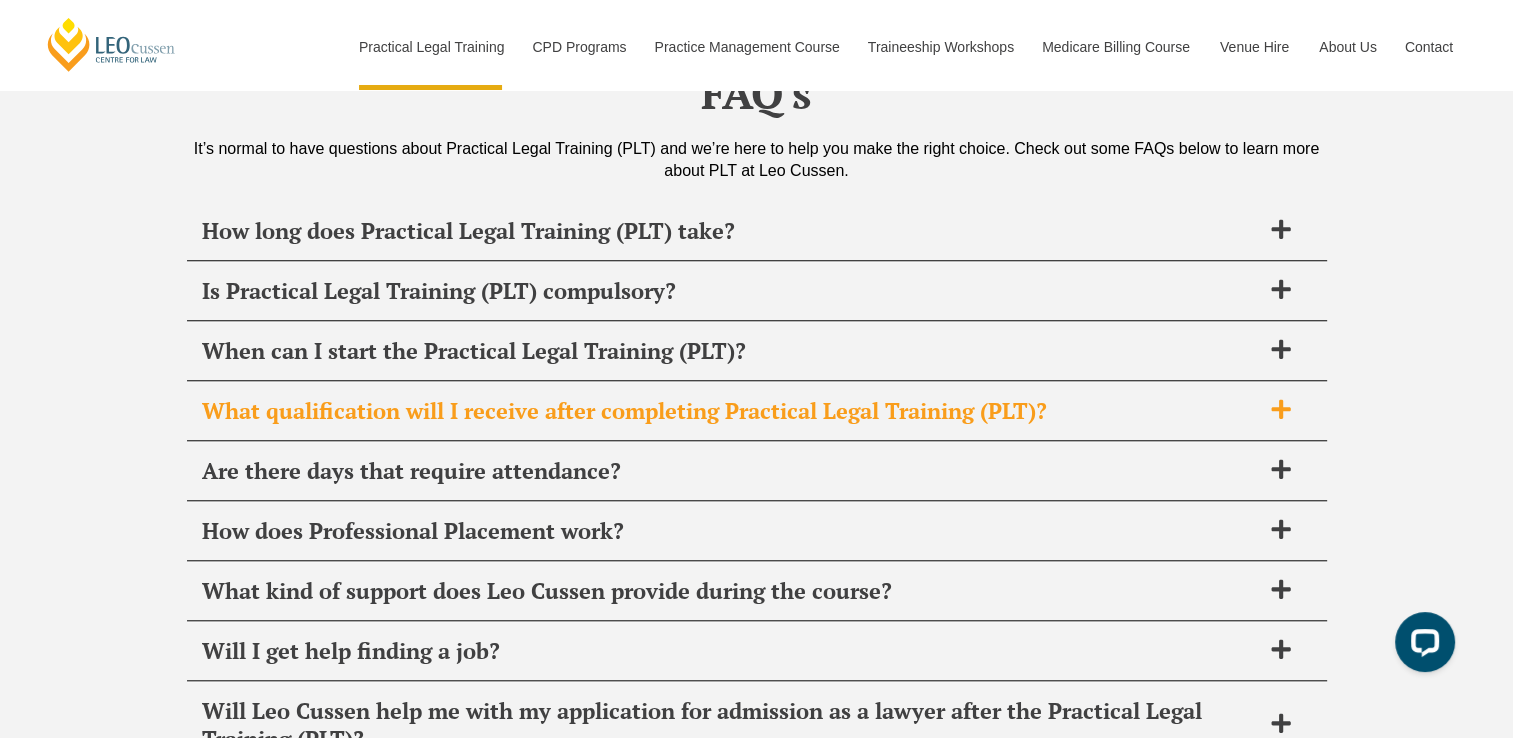 click on "What qualification will I receive after completing Practical Legal Training (PLT)?" at bounding box center (731, 411) 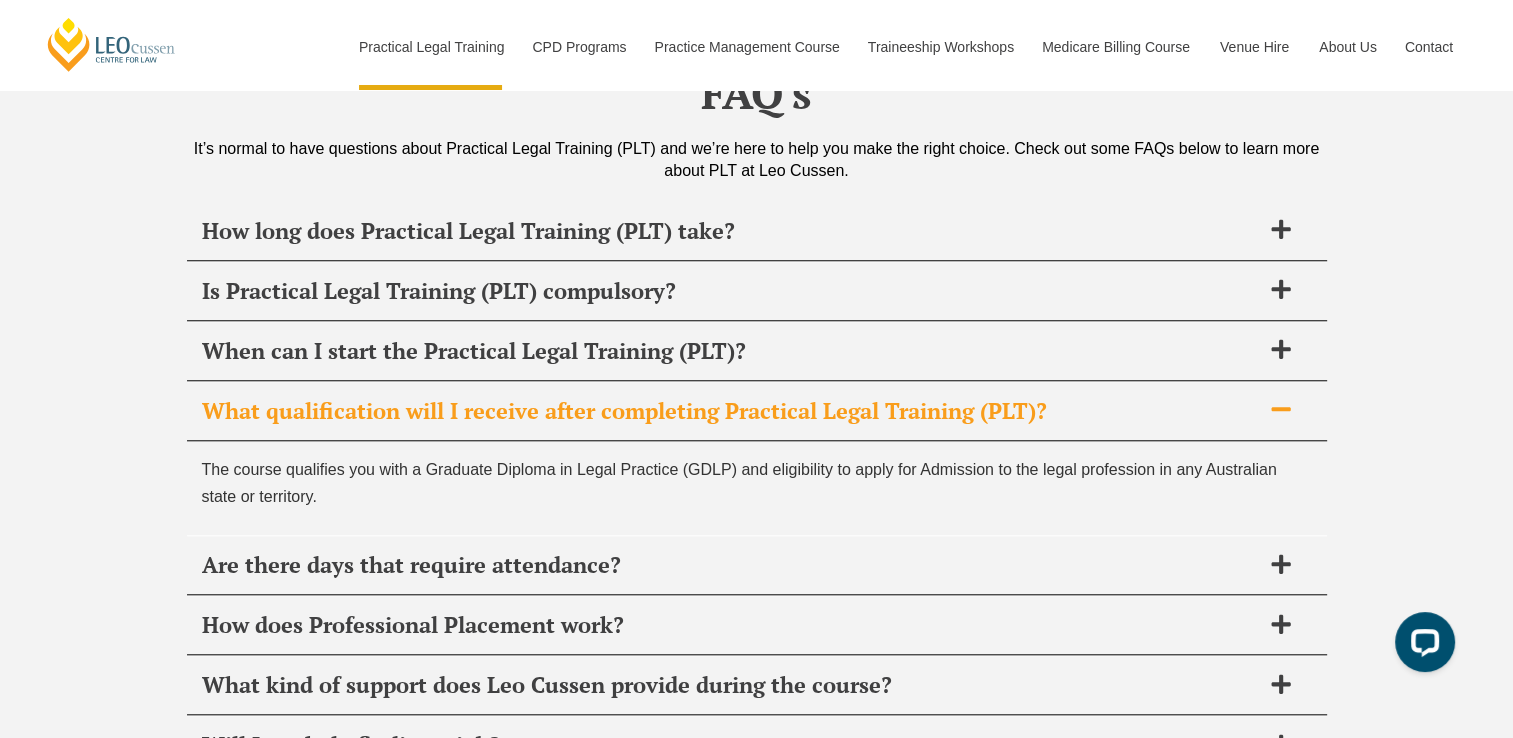 click on "What qualification will I receive after completing Practical Legal Training (PLT)?" at bounding box center (731, 411) 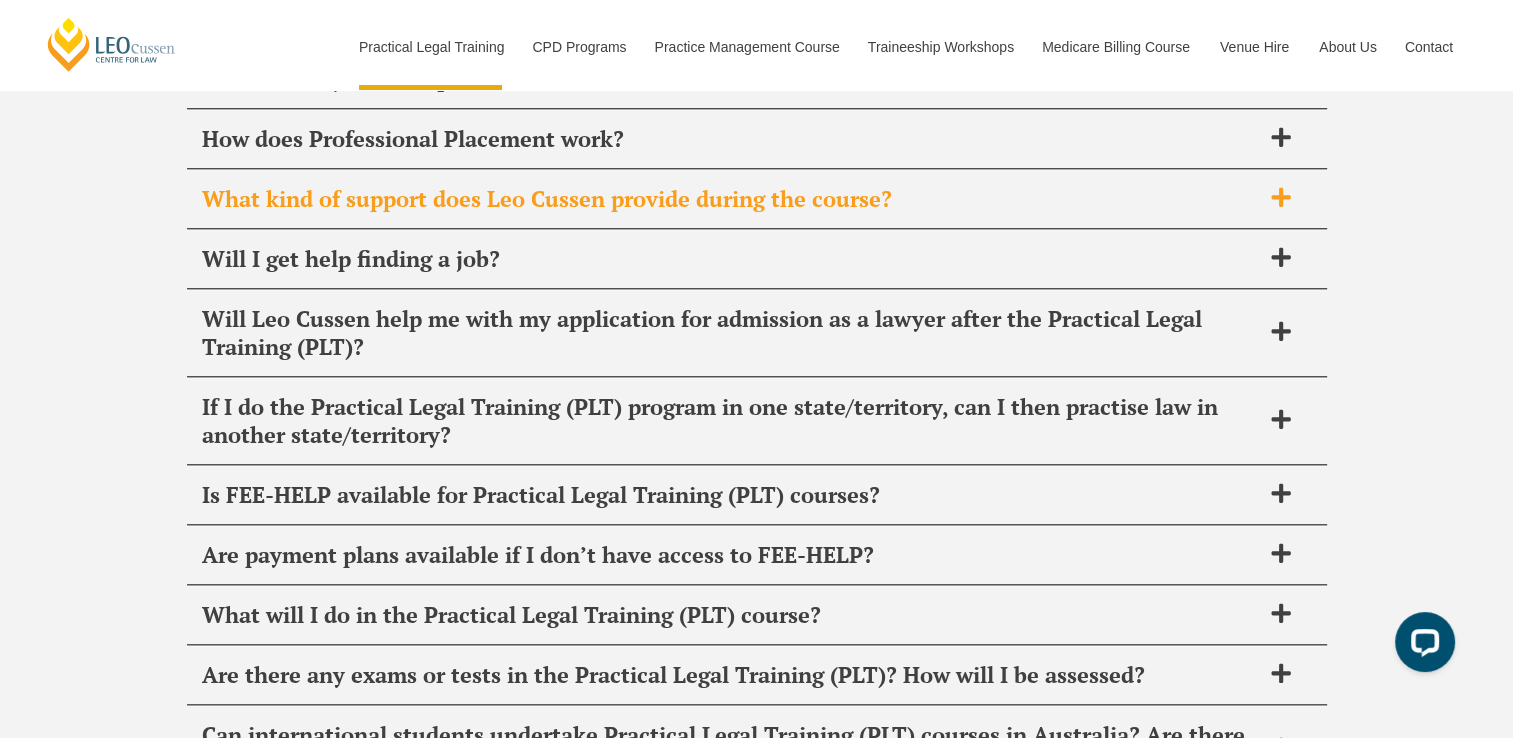 scroll, scrollTop: 9738, scrollLeft: 0, axis: vertical 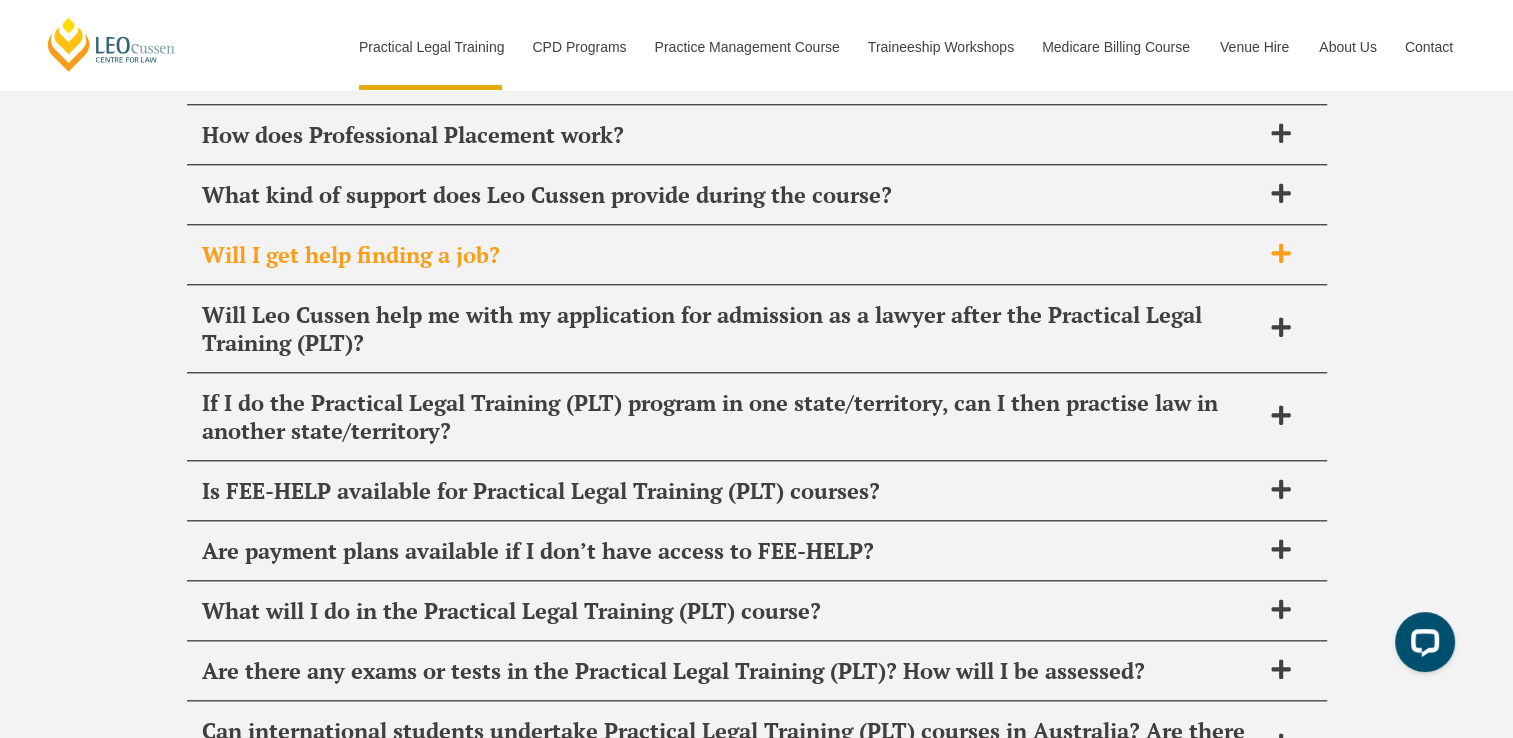 click on "Will I get help finding a job?" at bounding box center (731, 255) 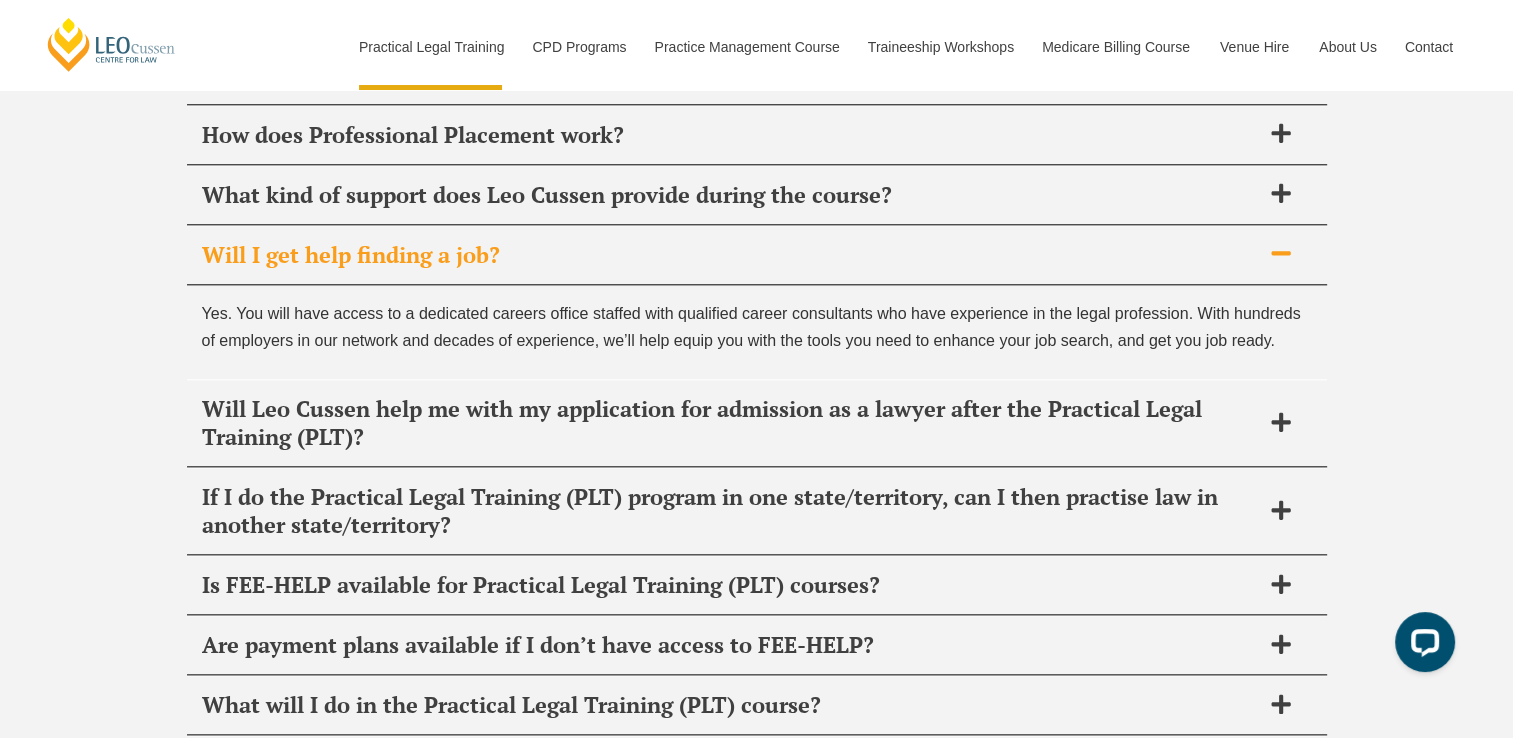 click on "Will I get help finding a job?" at bounding box center (731, 255) 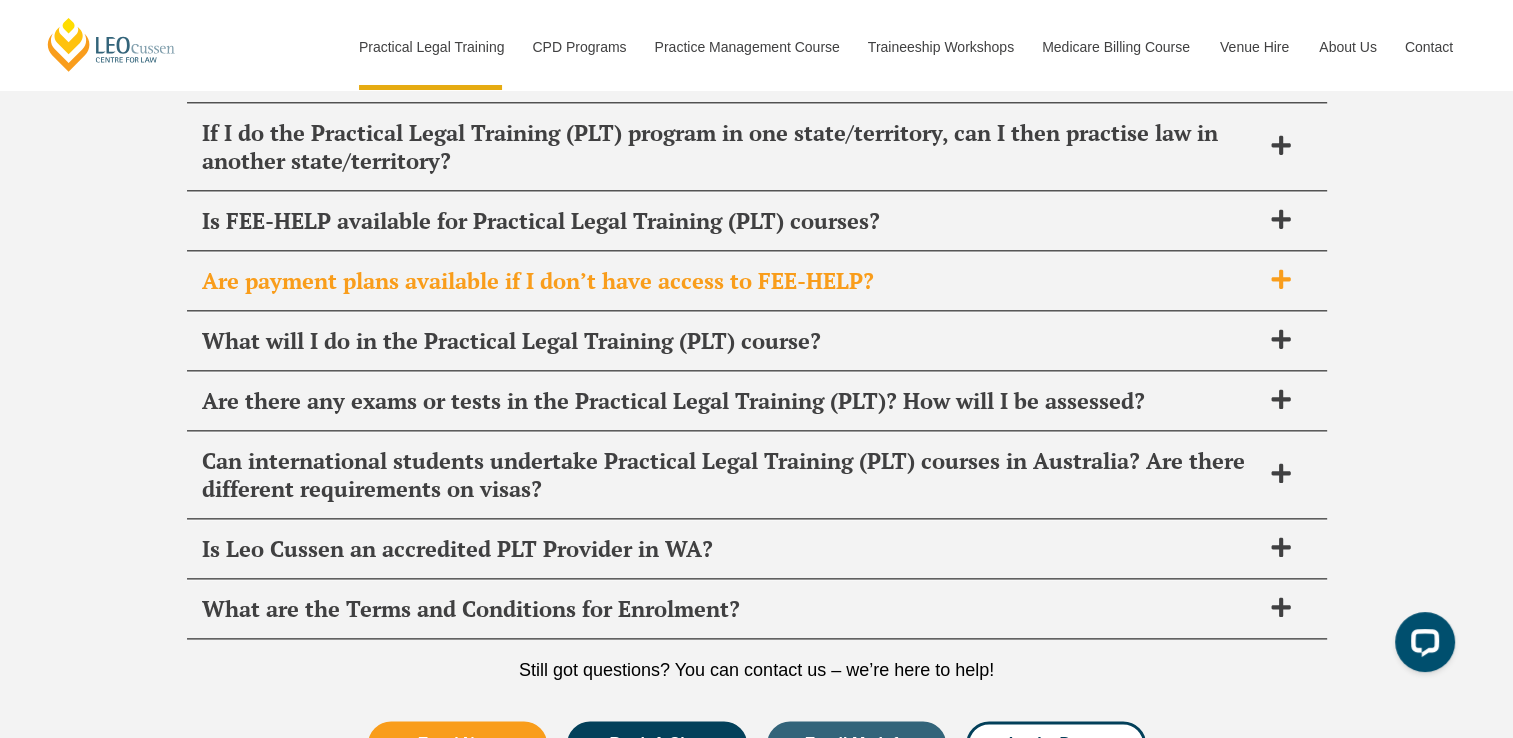 scroll, scrollTop: 10023, scrollLeft: 0, axis: vertical 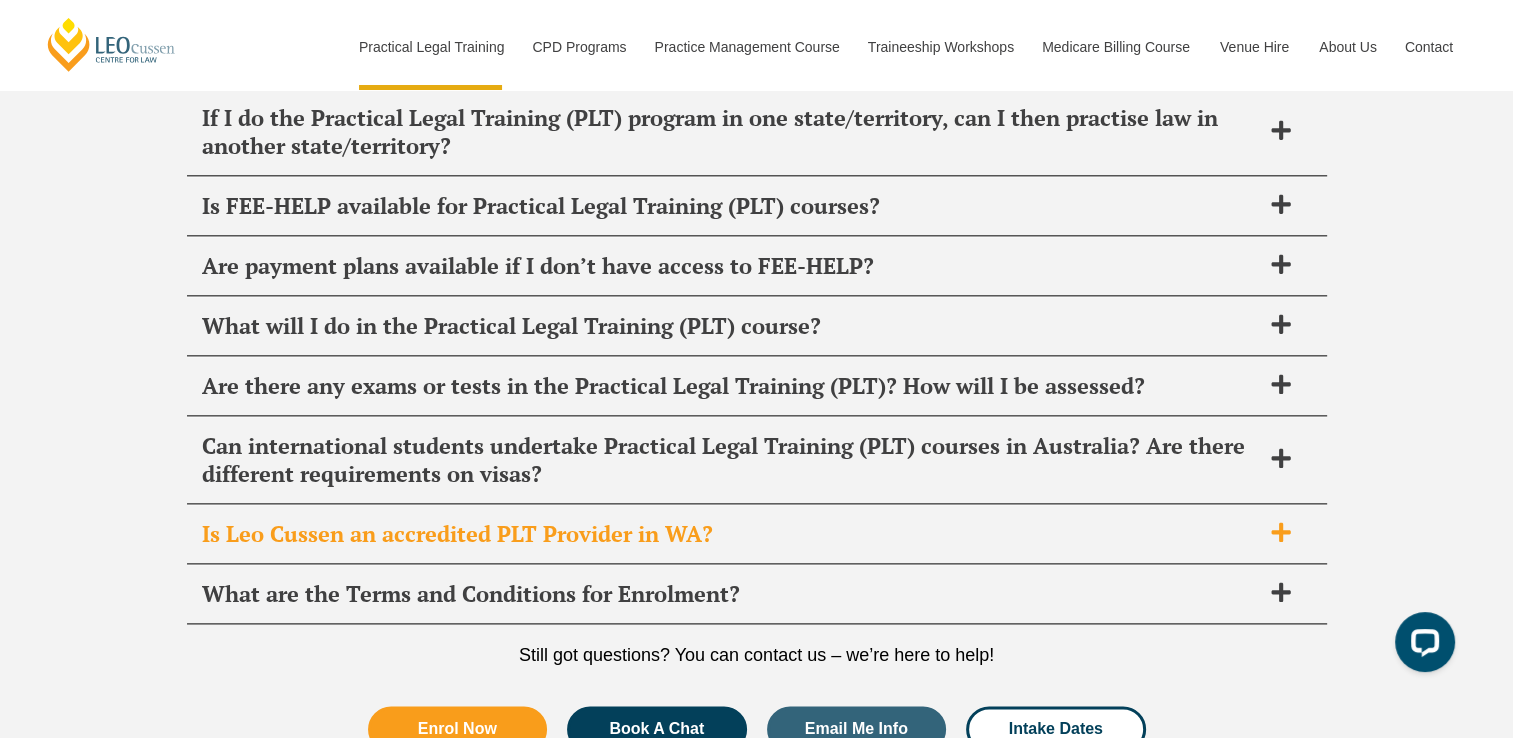 click on "Is Leo Cussen an accredited PLT Provider in WA?" at bounding box center (757, 534) 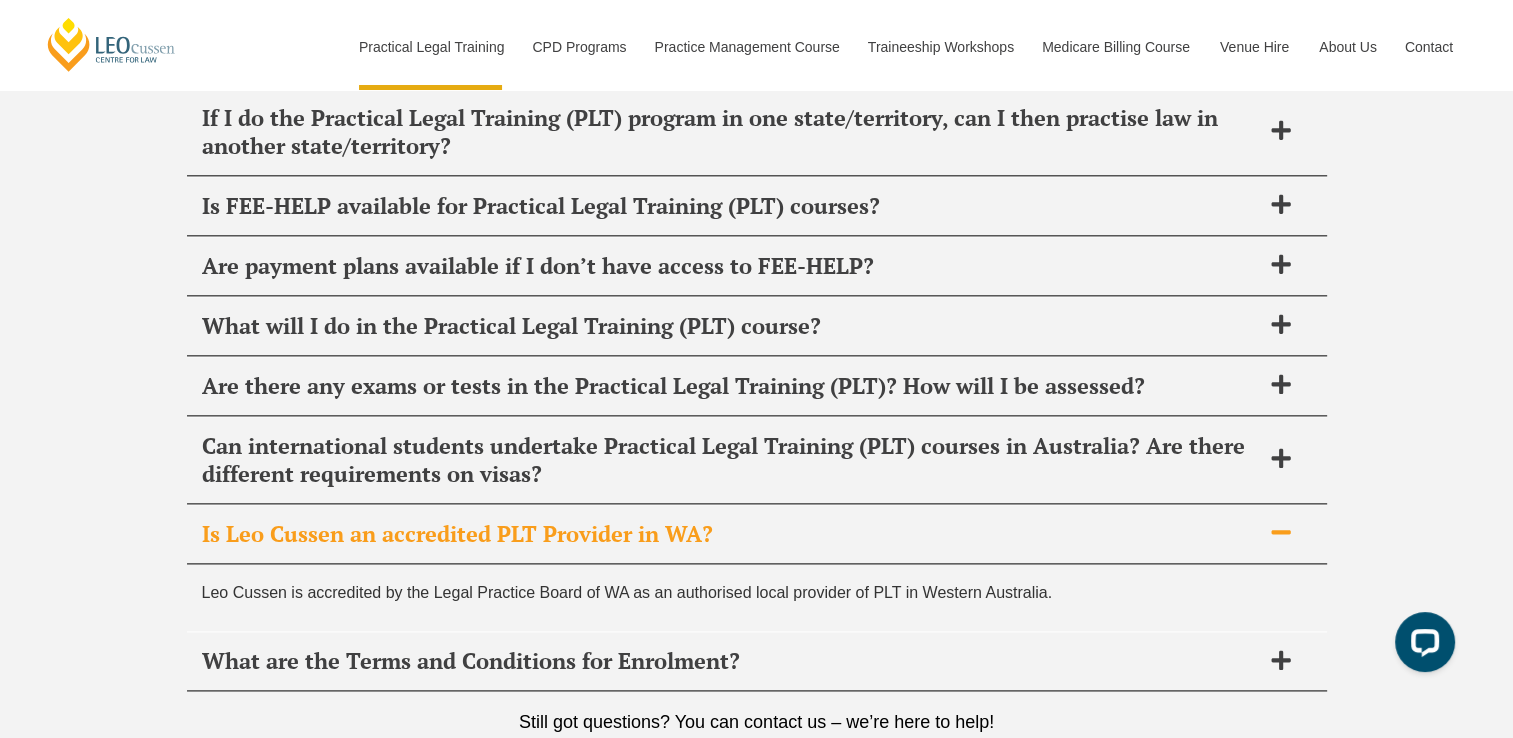 click on "Is Leo Cussen an accredited PLT Provider in WA?" at bounding box center [757, 534] 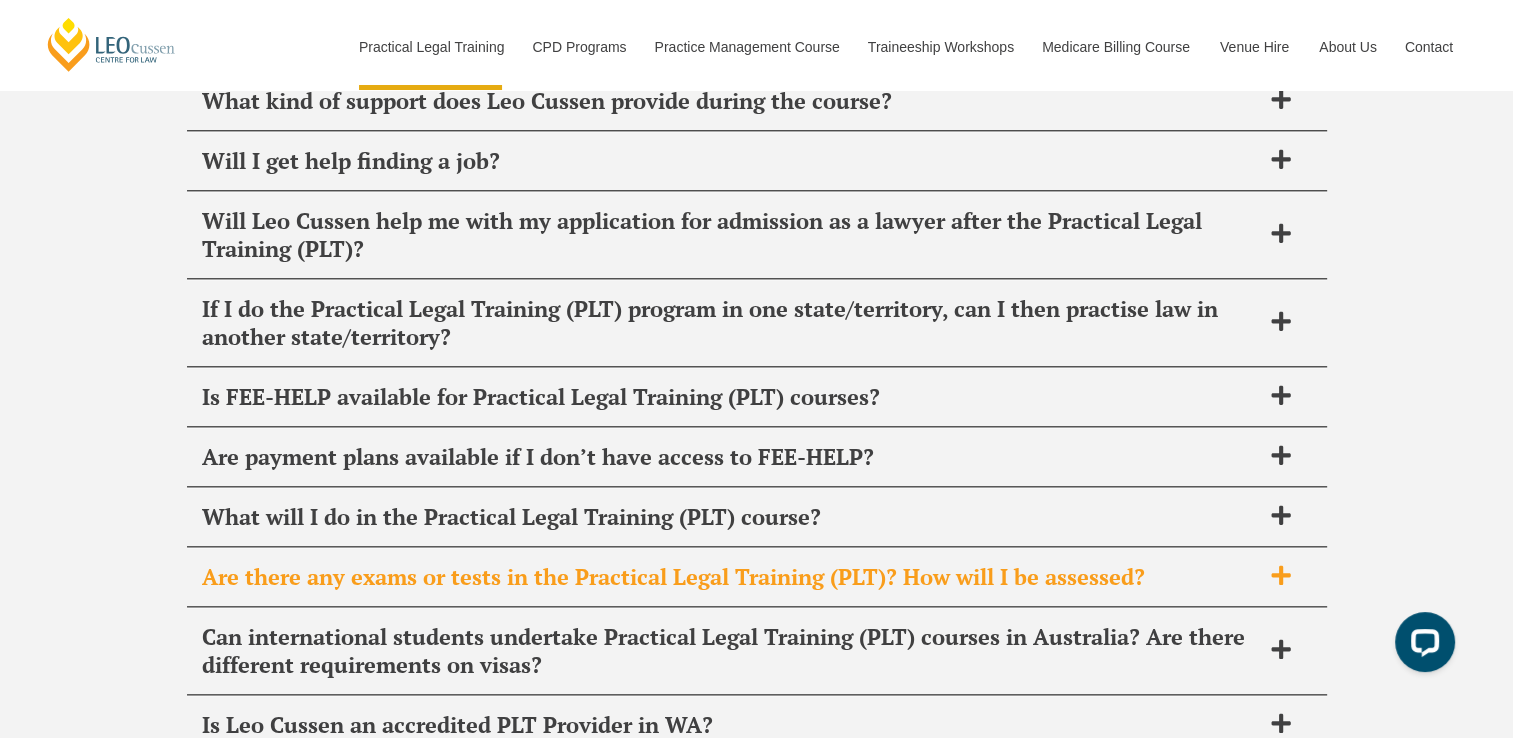 scroll, scrollTop: 9831, scrollLeft: 0, axis: vertical 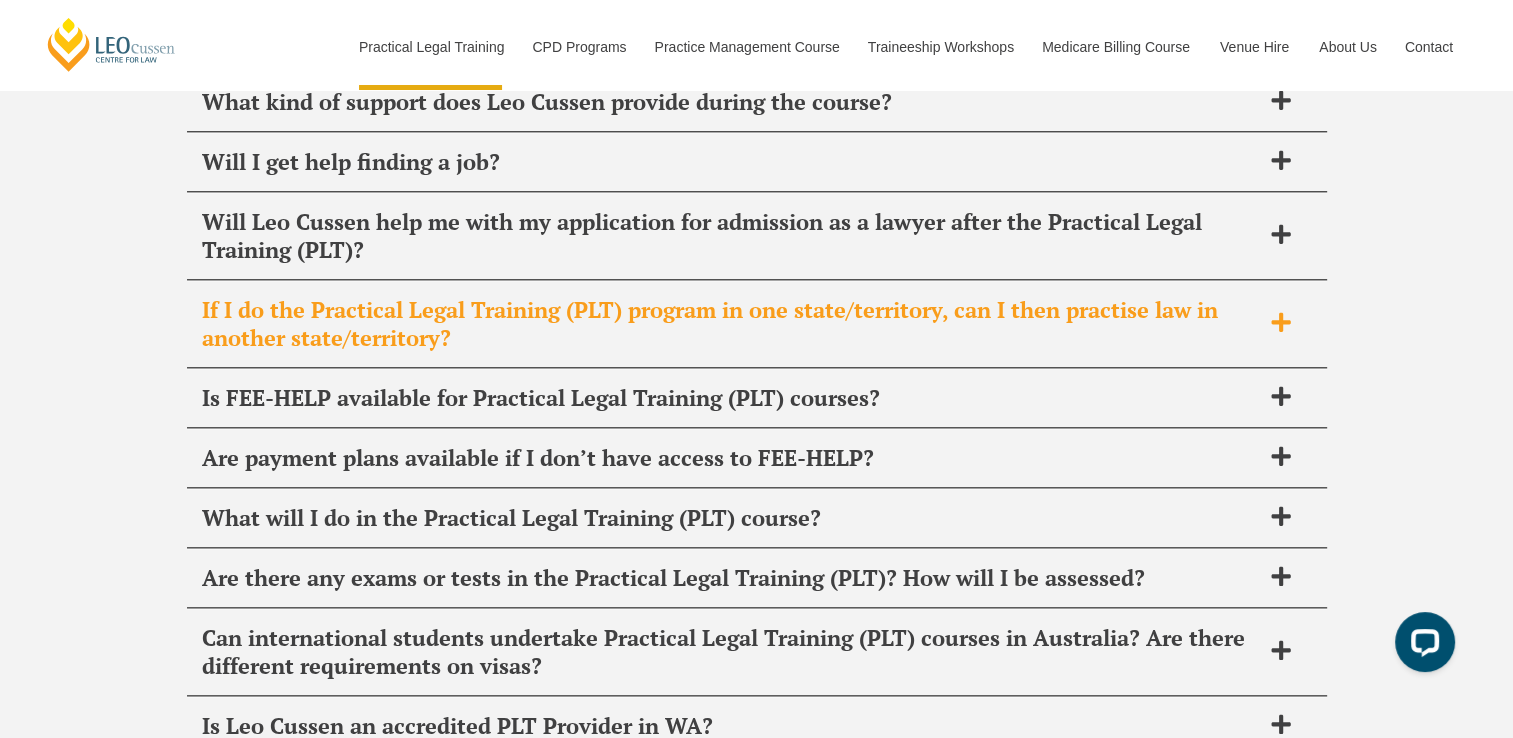click on "If I do the Practical Legal Training (PLT) program in one state/territory, can I then practise law in another state/territory?" at bounding box center [731, 324] 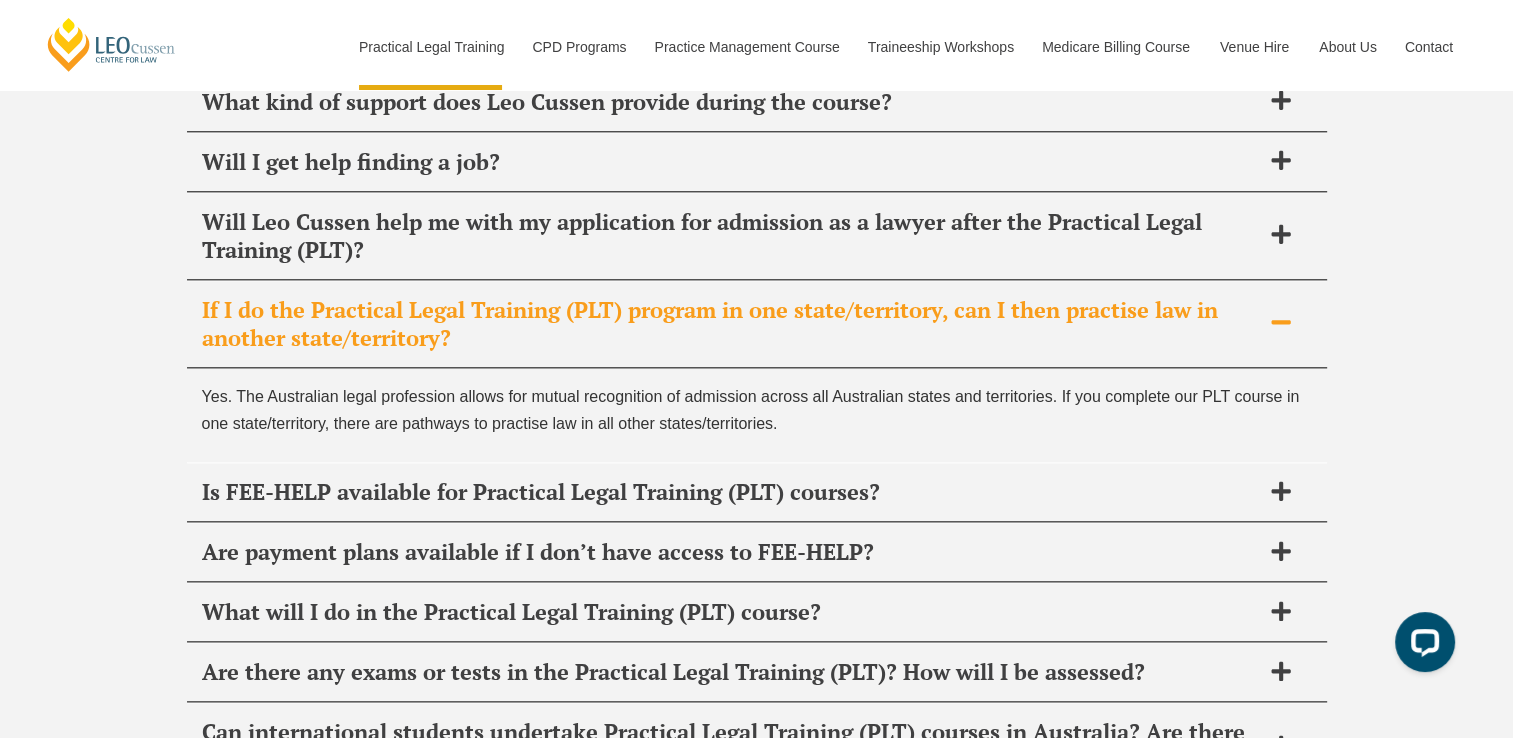 click on "If I do the Practical Legal Training (PLT) program in one state/territory, can I then practise law in another state/territory?" at bounding box center (731, 324) 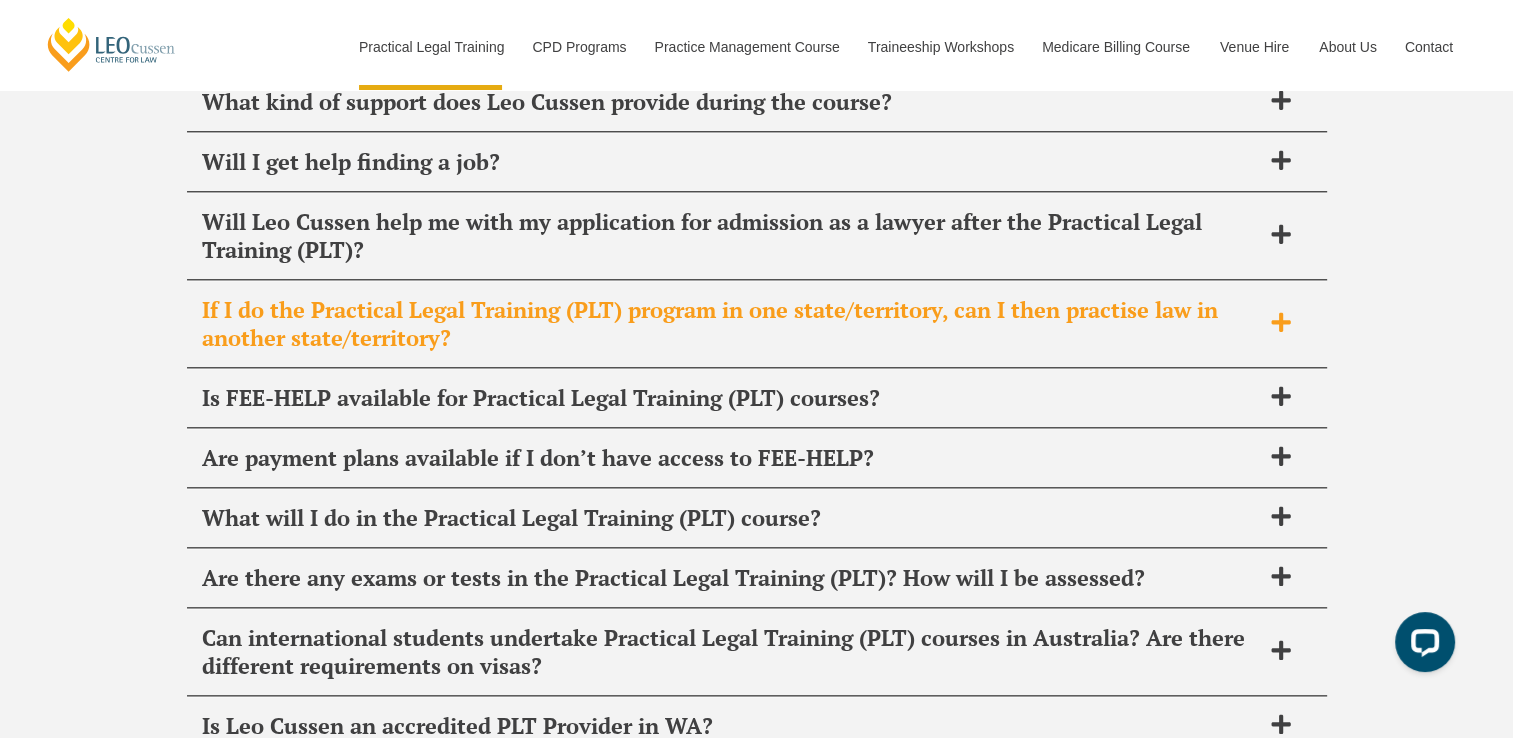 scroll, scrollTop: 9788, scrollLeft: 0, axis: vertical 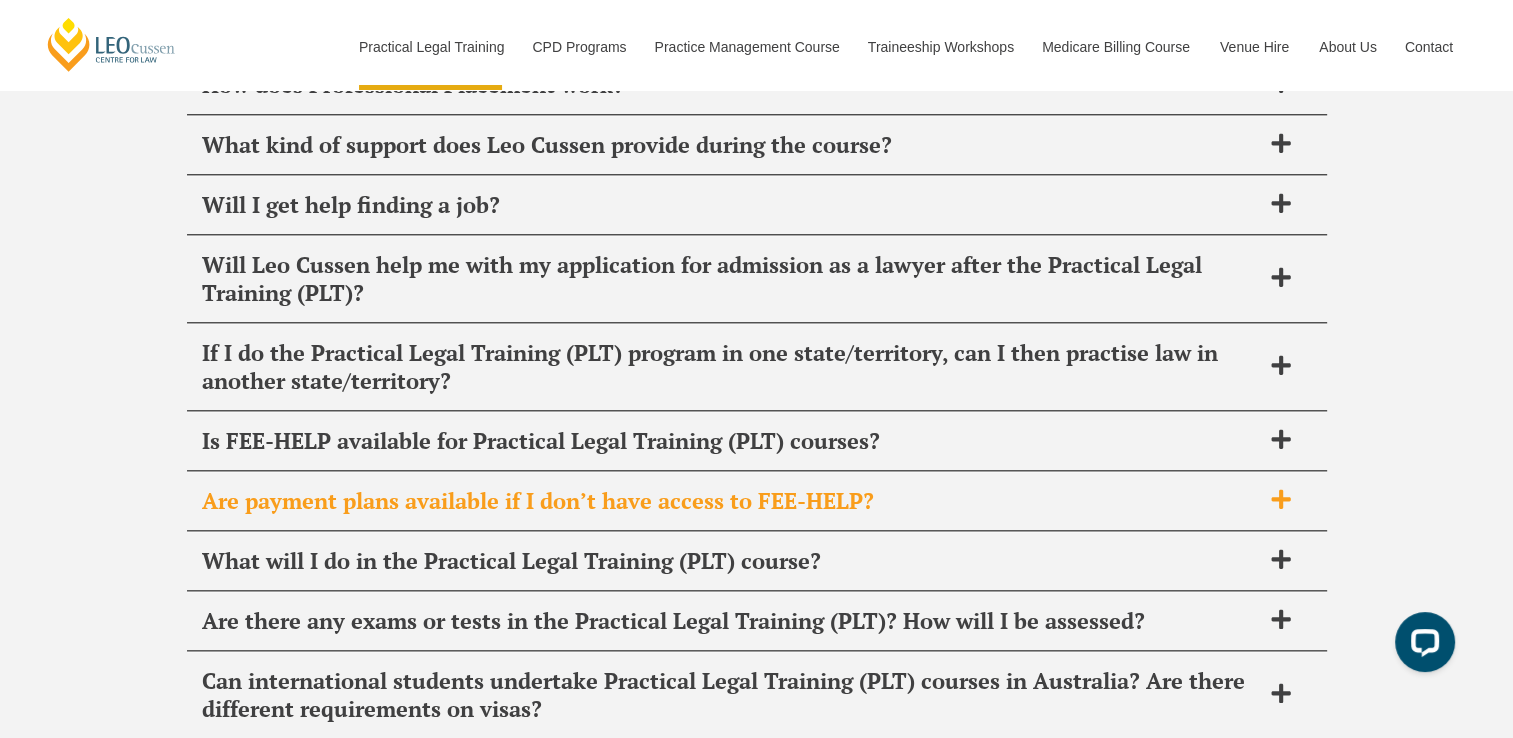 click on "Are payment plans available if I don’t have access to FEE-HELP?" at bounding box center (731, 501) 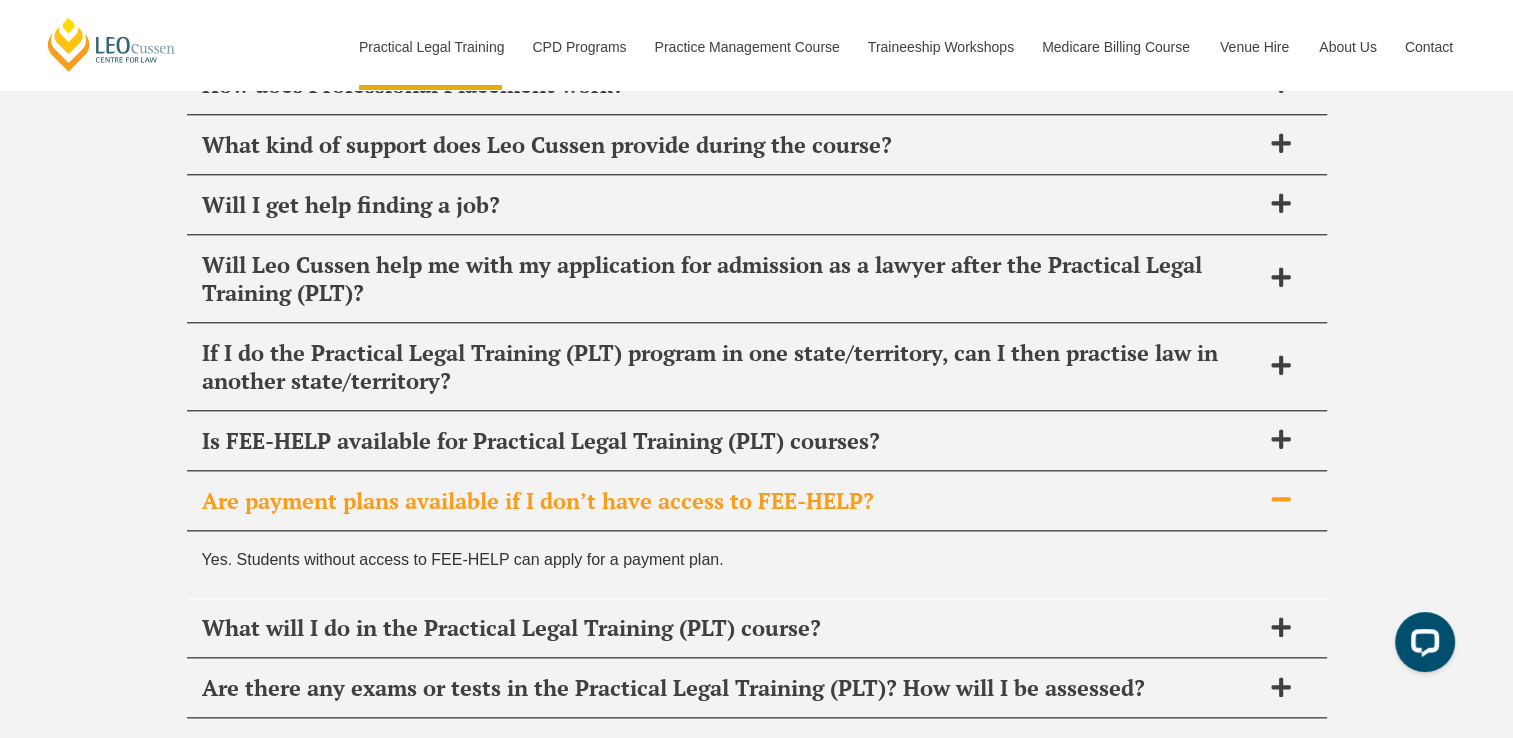 click on "Are payment plans available if I don’t have access to FEE-HELP?" at bounding box center [731, 501] 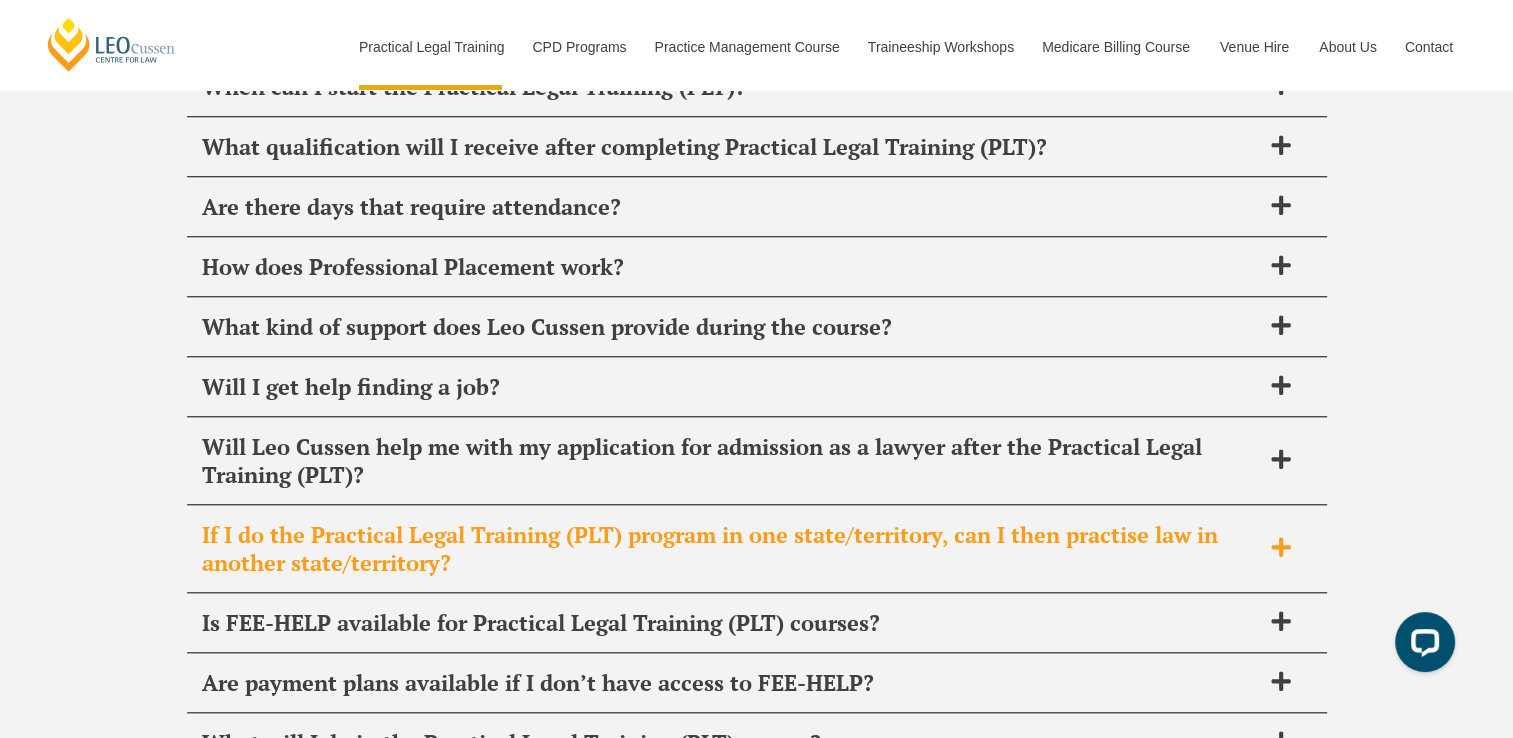 scroll, scrollTop: 9596, scrollLeft: 0, axis: vertical 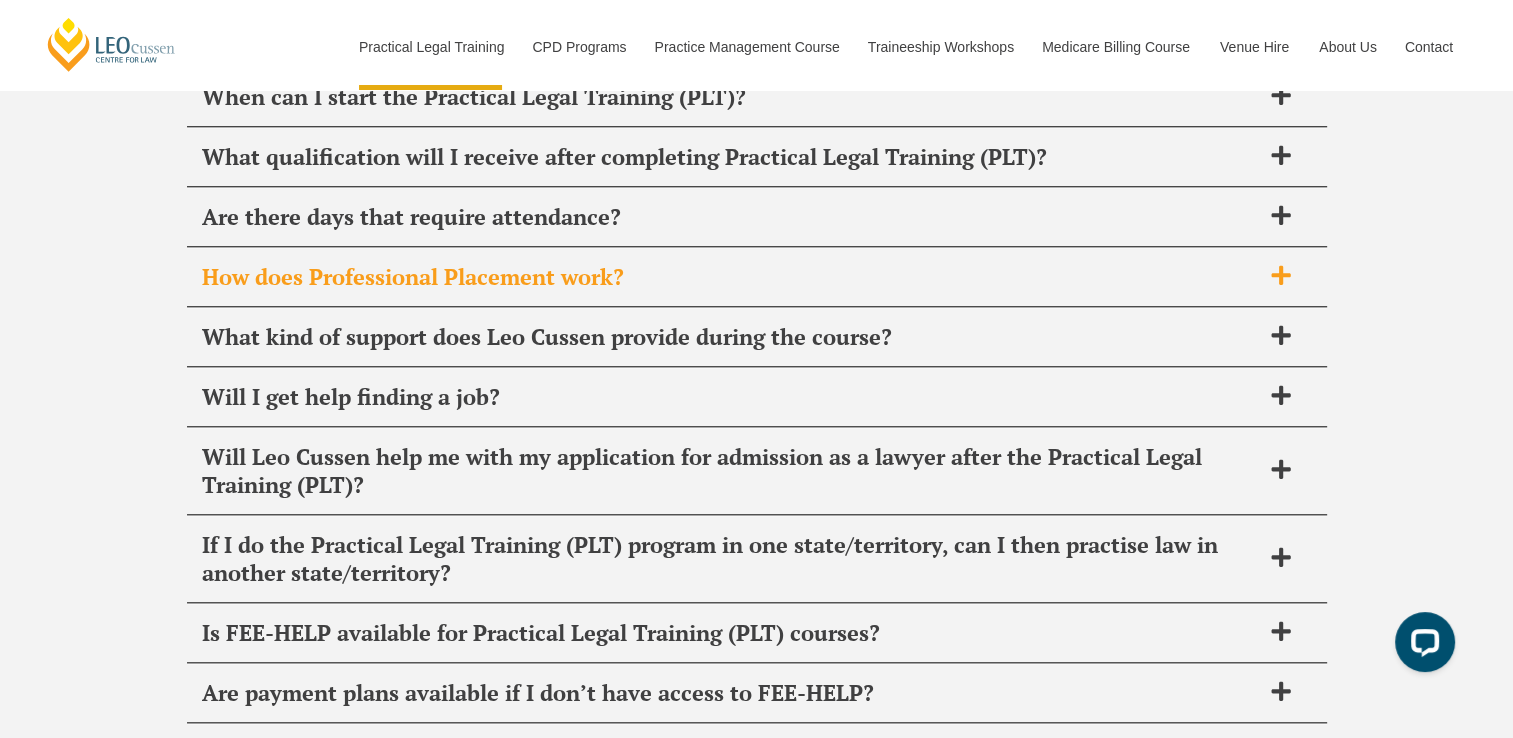 click on "How does Professional Placement work?" at bounding box center (757, 277) 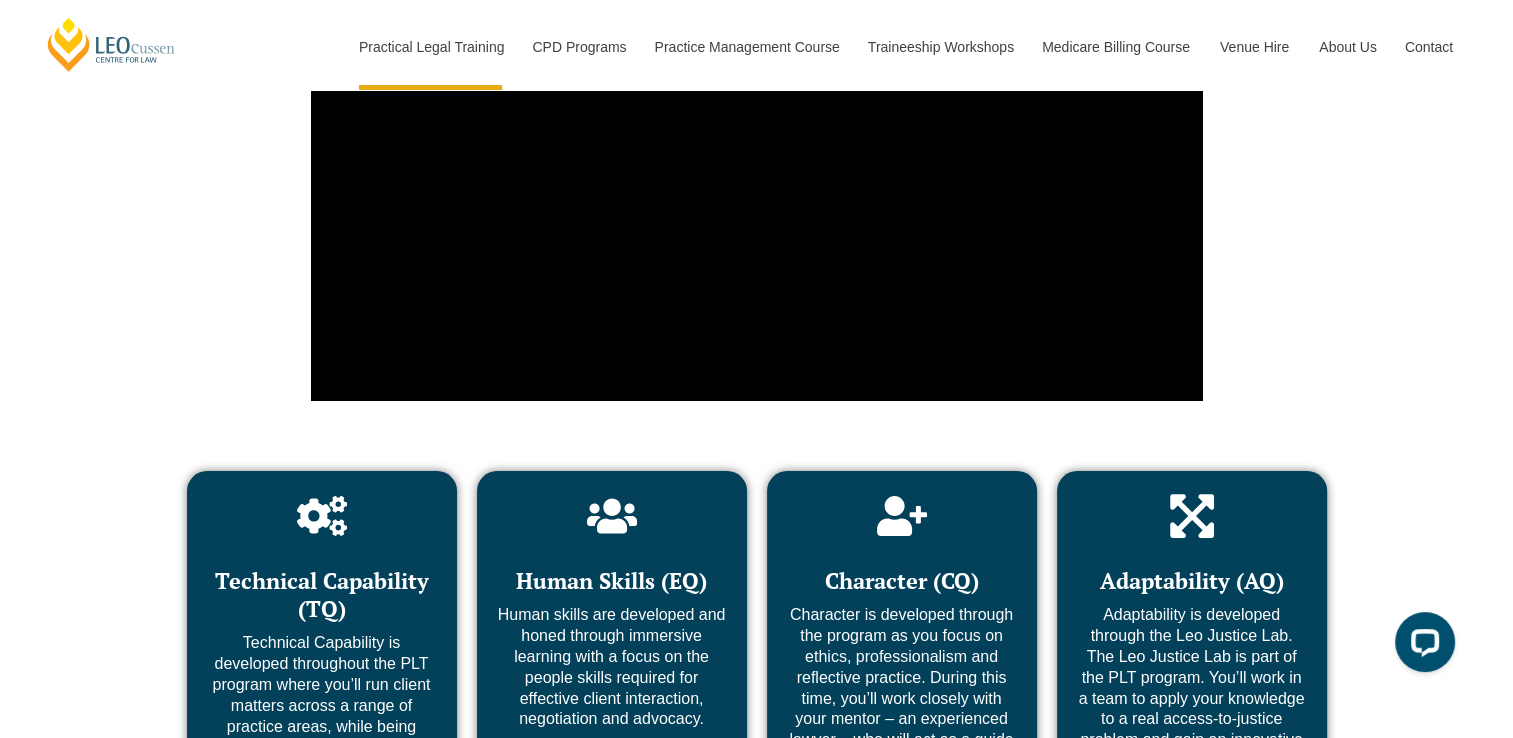 scroll, scrollTop: 7271, scrollLeft: 0, axis: vertical 